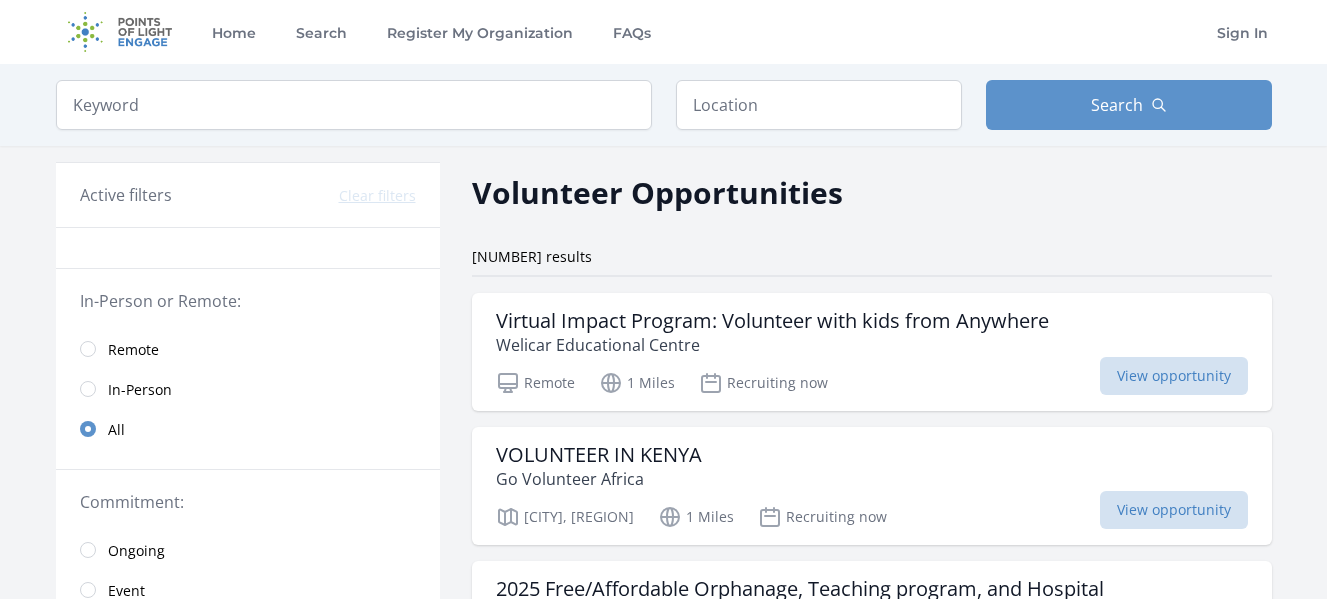 scroll, scrollTop: 0, scrollLeft: 0, axis: both 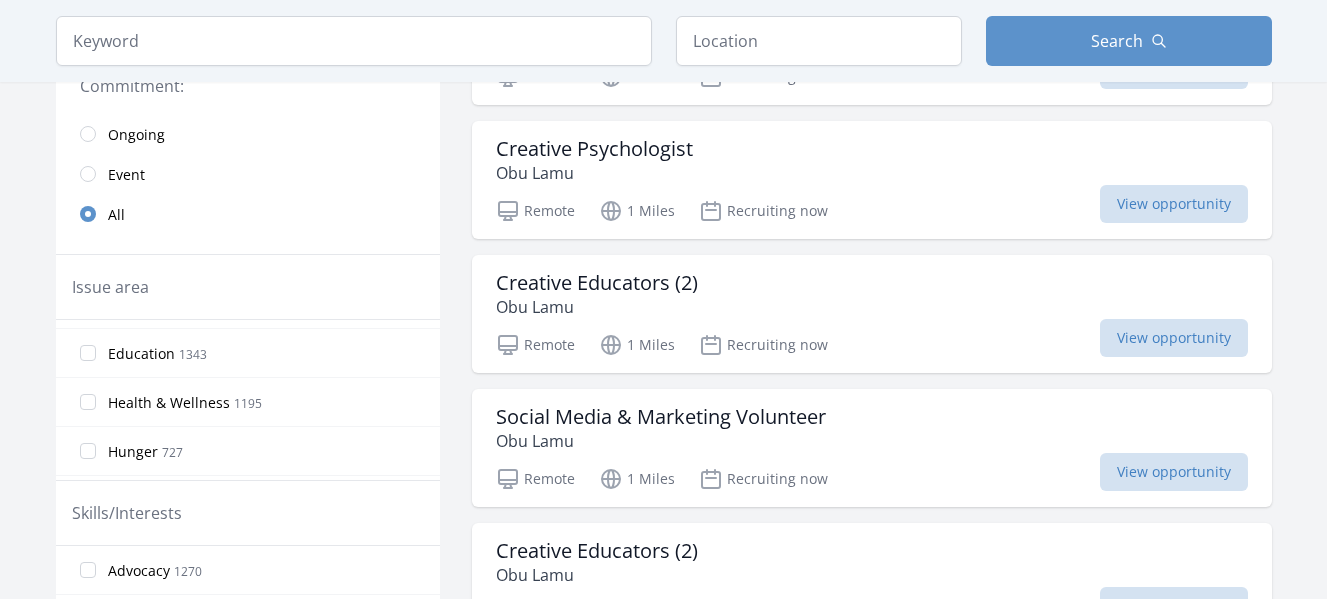 click on "Health & Wellness   1195" at bounding box center (248, 402) 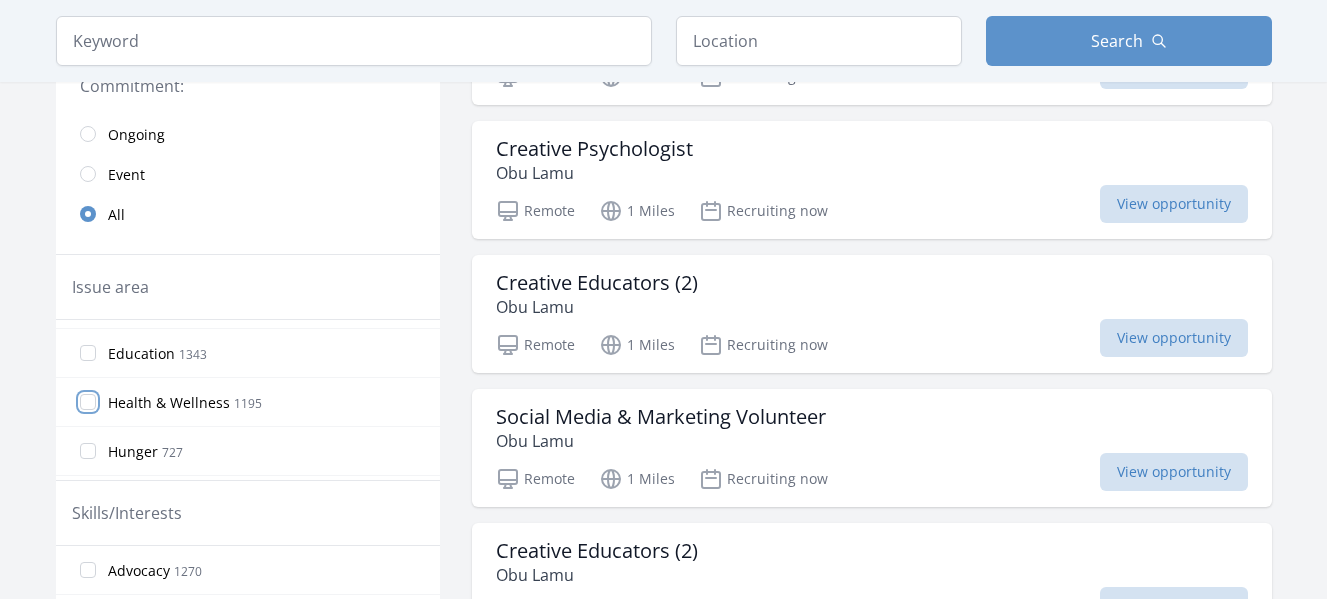 click on "Health & Wellness   1195" at bounding box center (88, 402) 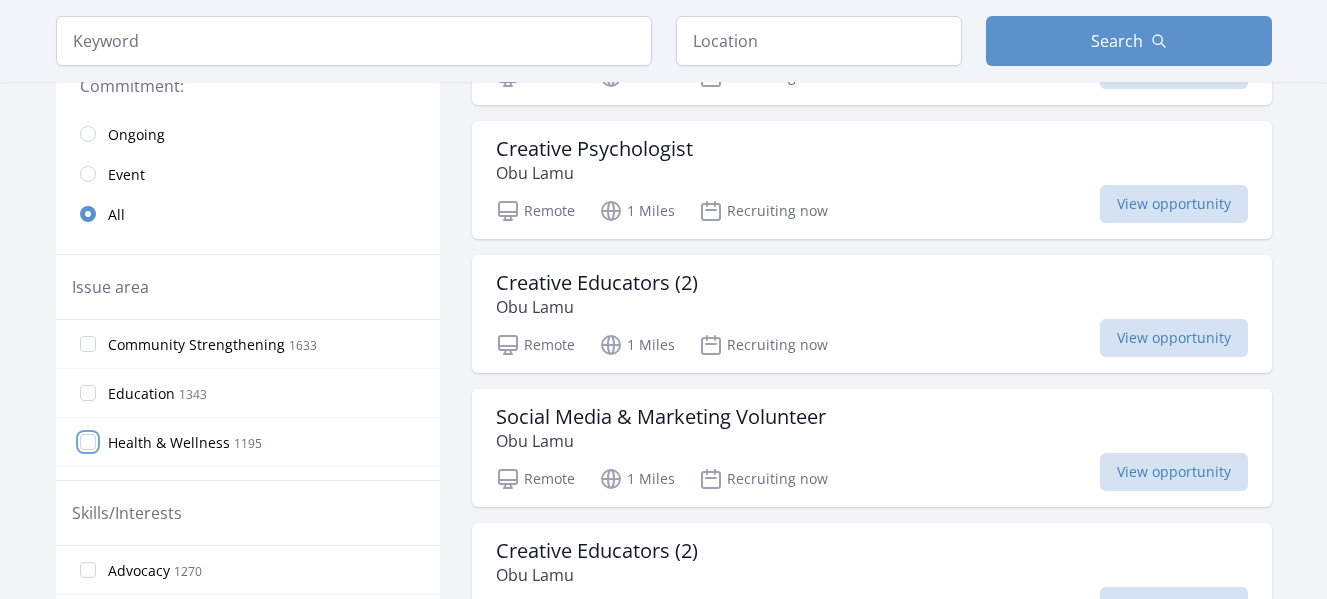 click on "Health & Wellness   1195" at bounding box center (88, 442) 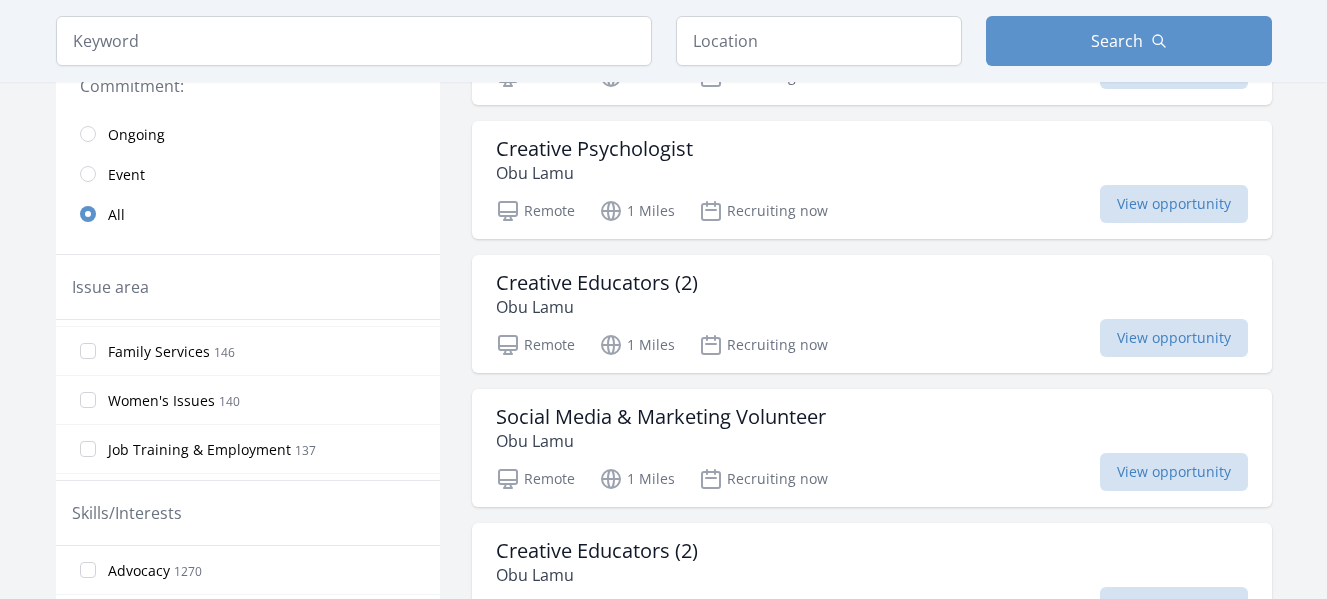 scroll, scrollTop: 520, scrollLeft: 0, axis: vertical 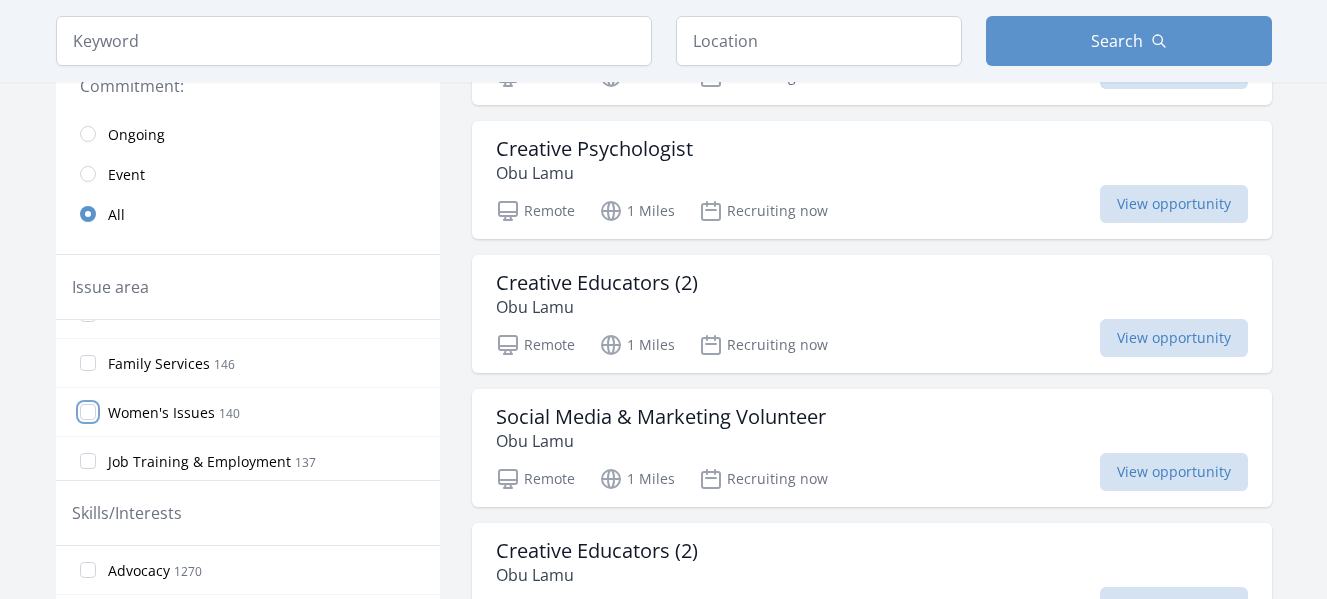 click on "Women's Issues   140" at bounding box center [88, 412] 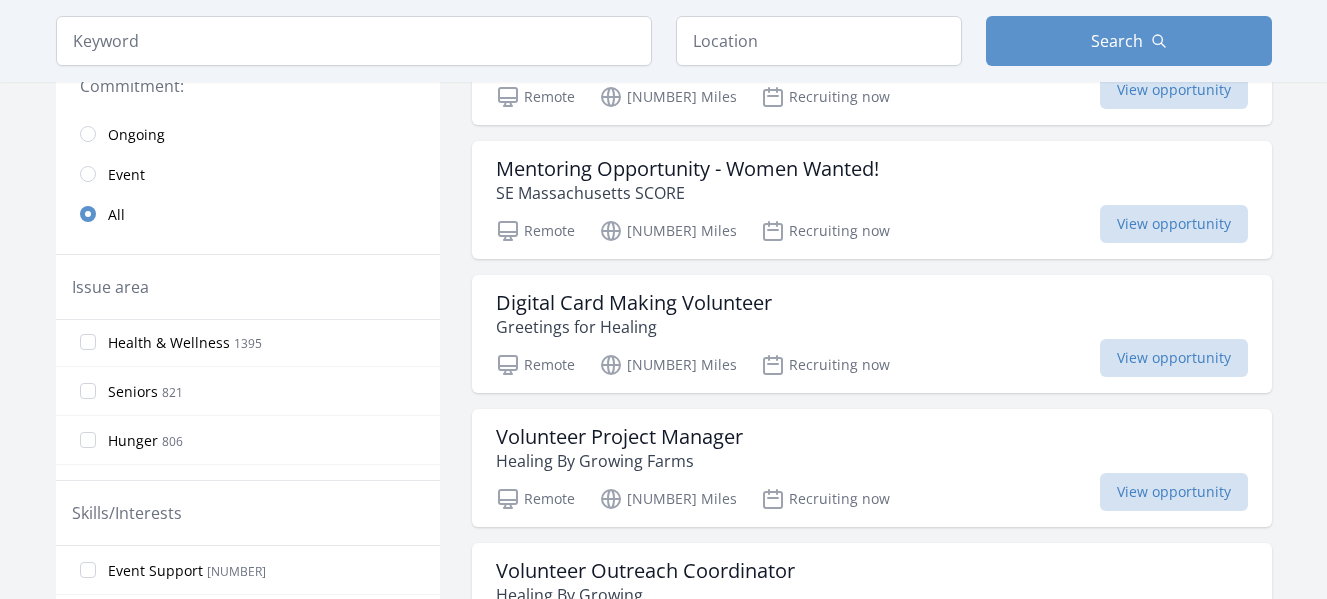 scroll, scrollTop: 160, scrollLeft: 0, axis: vertical 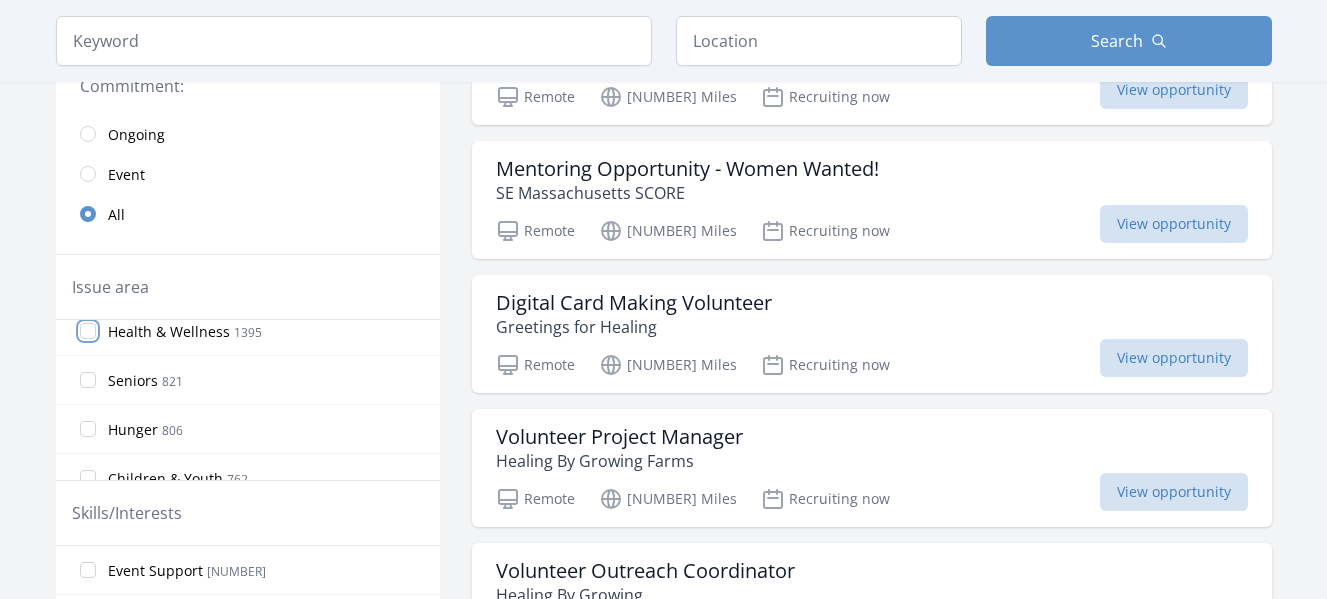 click on "Health & Wellness   1395" at bounding box center (88, 331) 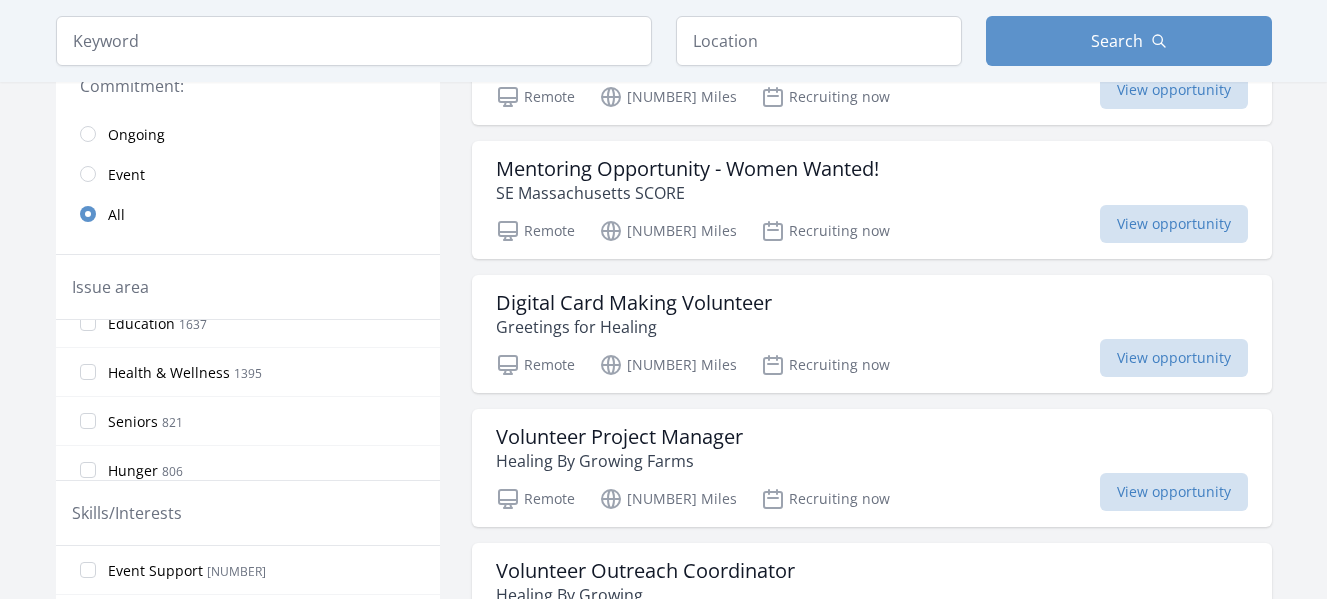 scroll, scrollTop: 120, scrollLeft: 0, axis: vertical 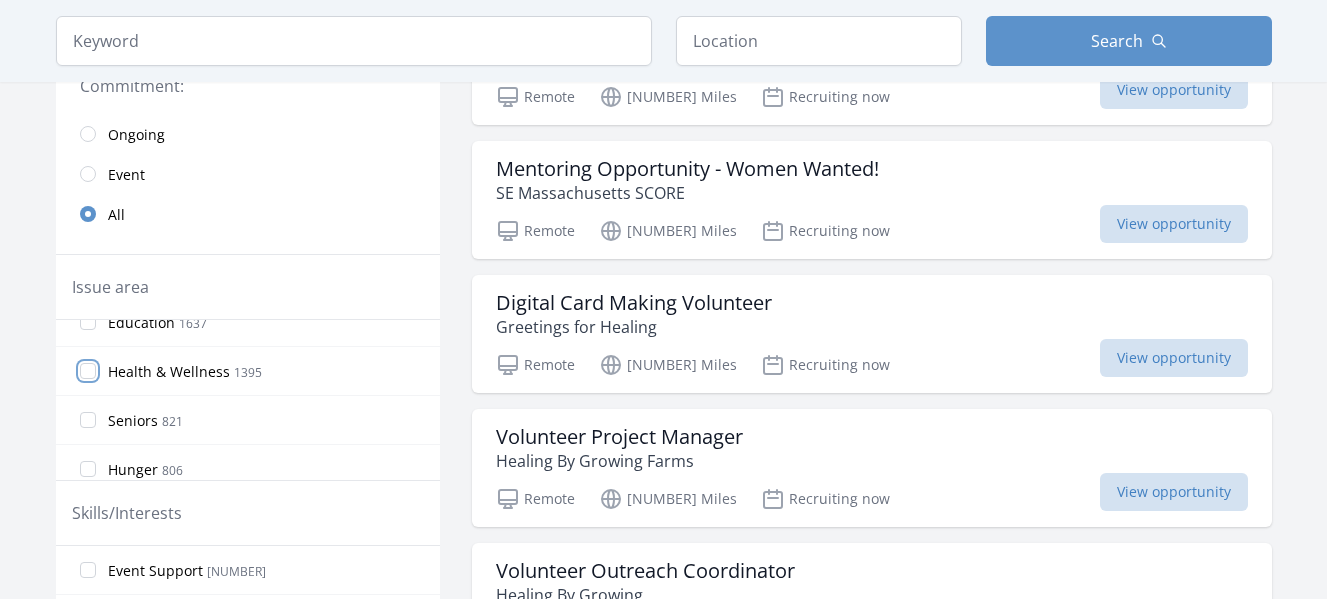 click on "Health & Wellness   1395" at bounding box center (88, 371) 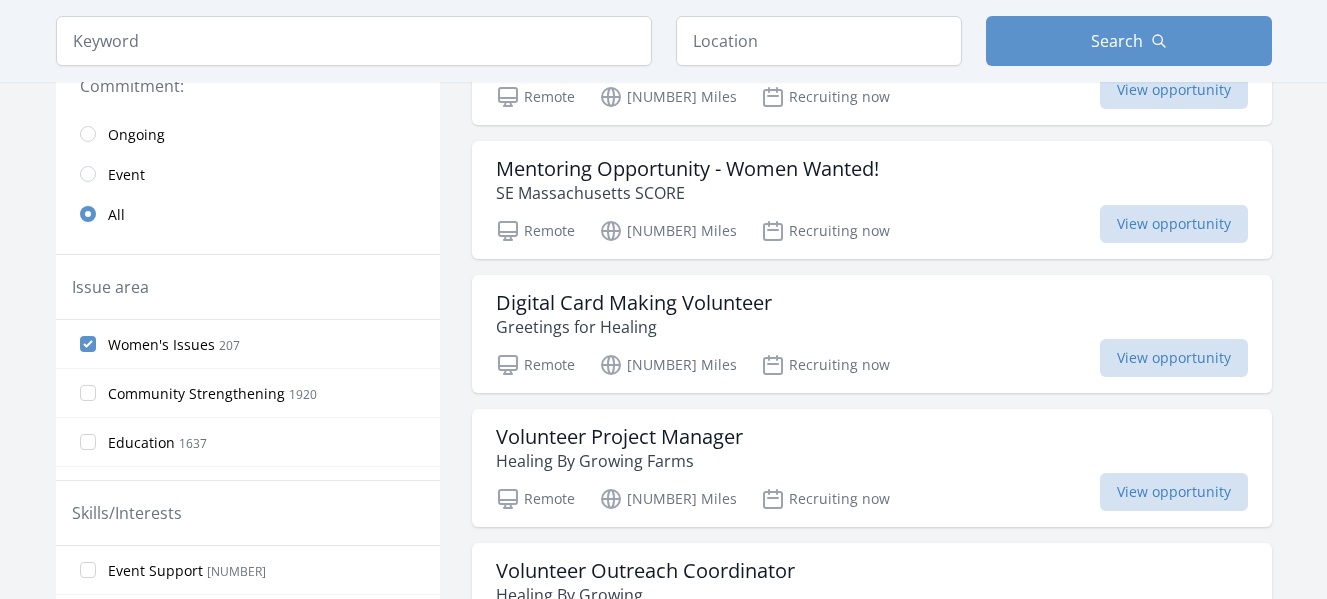 click on "Women's Issues   207" at bounding box center (248, 344) 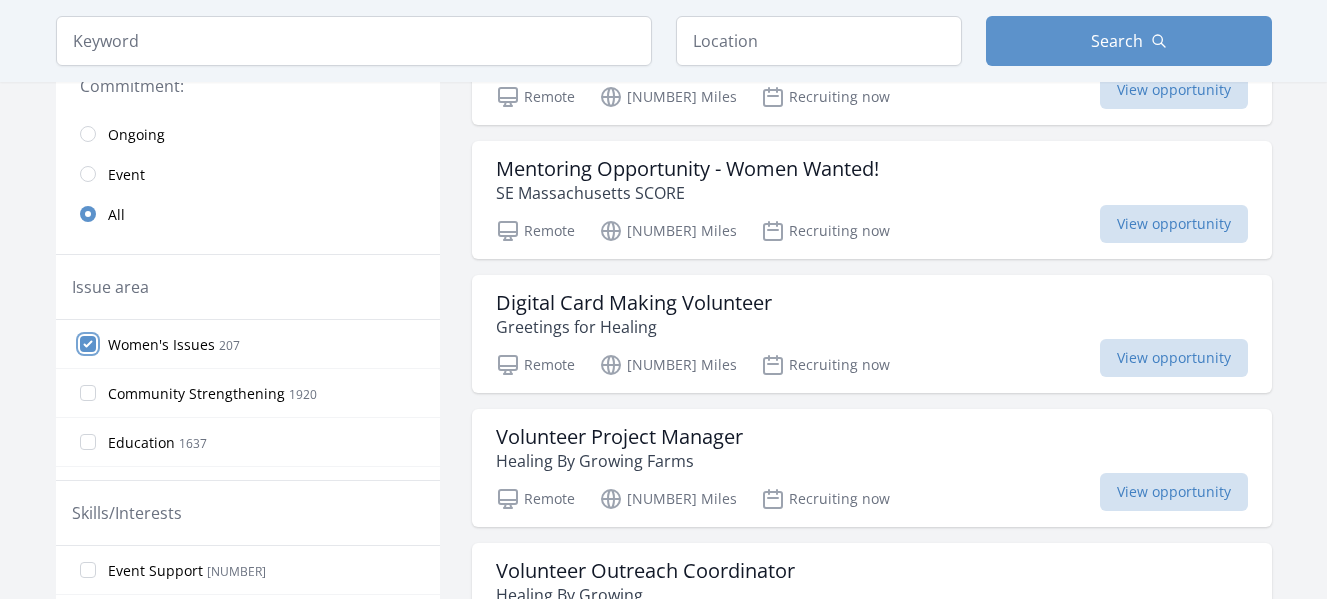 click on "Women's Issues   207" at bounding box center [88, 344] 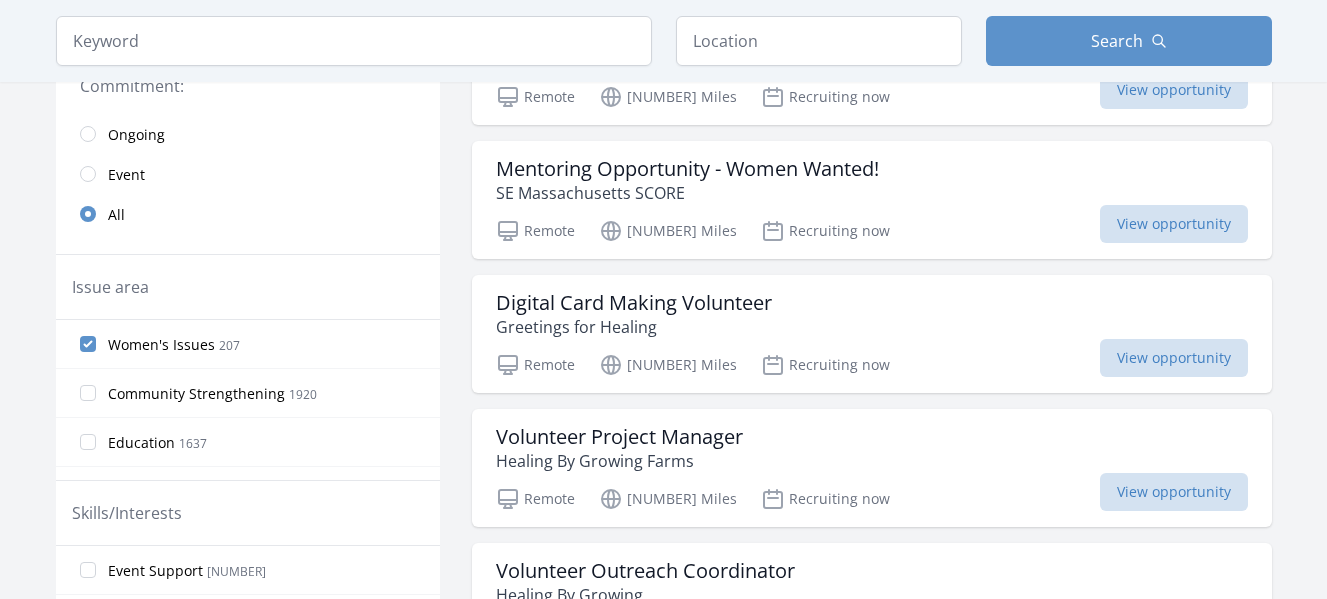 click on "Women's Issues   207" at bounding box center (248, 344) 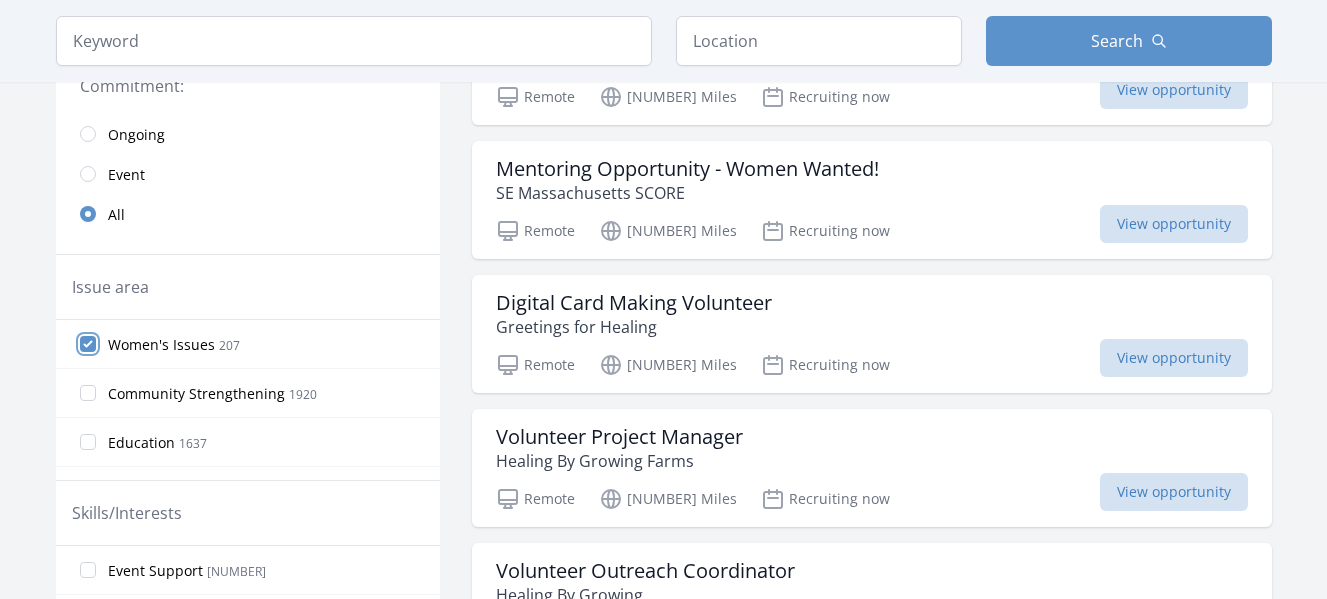 click on "Women's Issues   207" at bounding box center (88, 344) 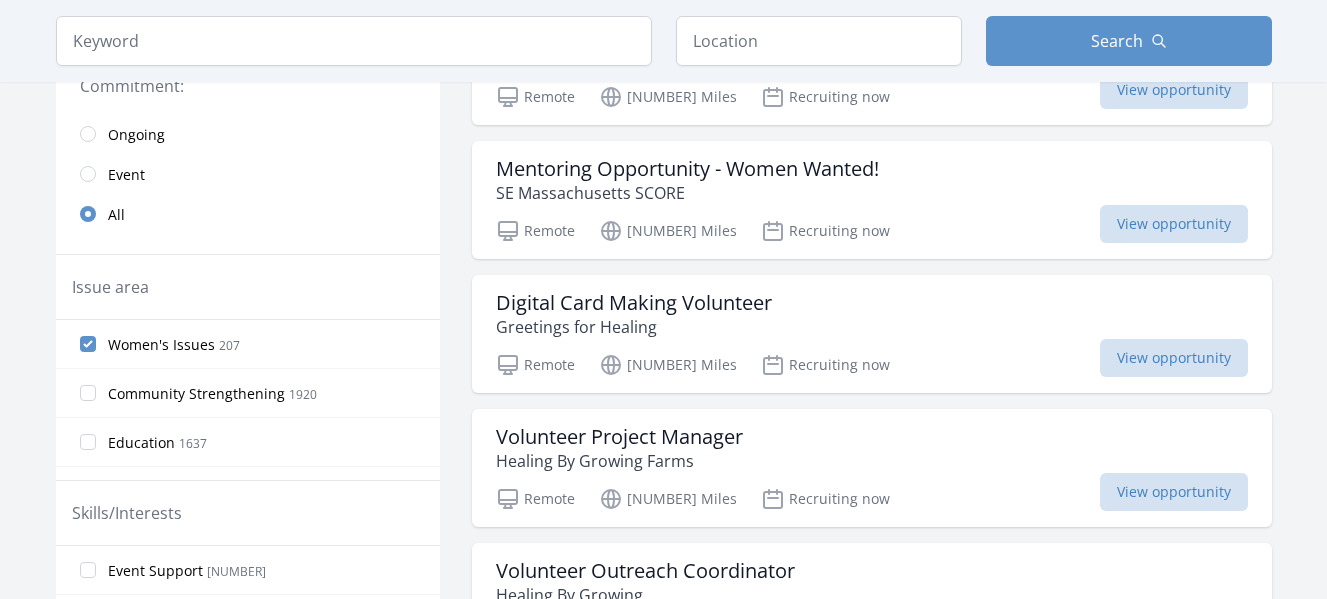 click on "Women's Issues   207" at bounding box center [248, 344] 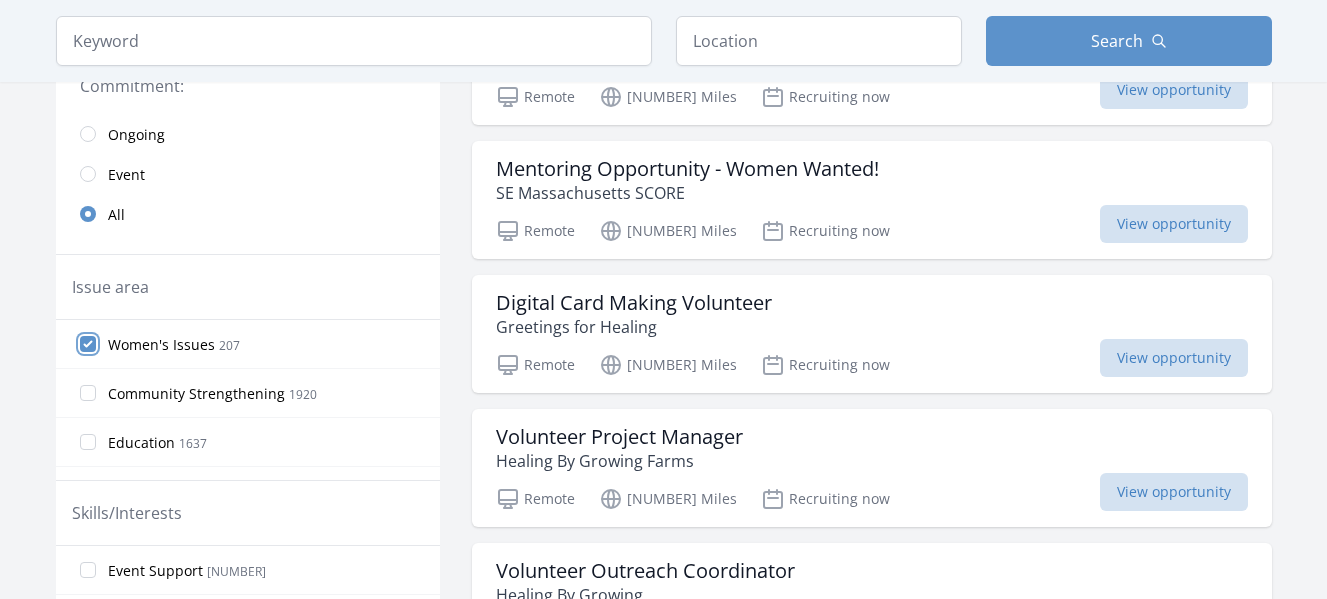 click on "Women's Issues   207" at bounding box center [88, 344] 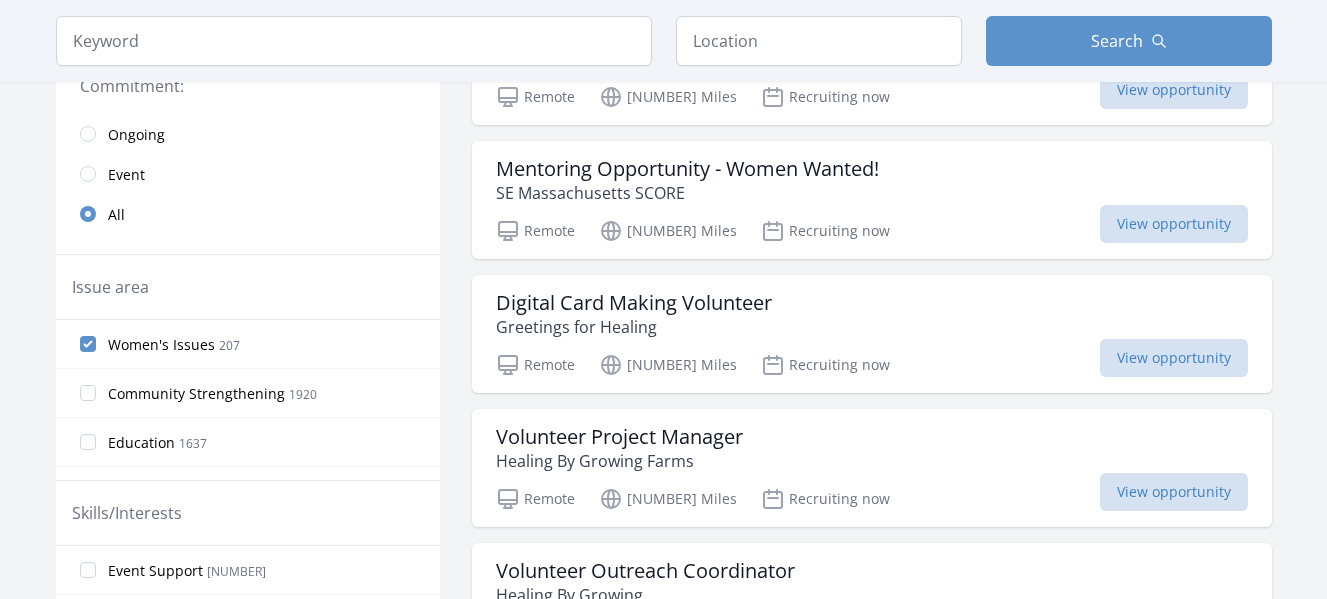 click on "Women's Issues   207" at bounding box center [248, 344] 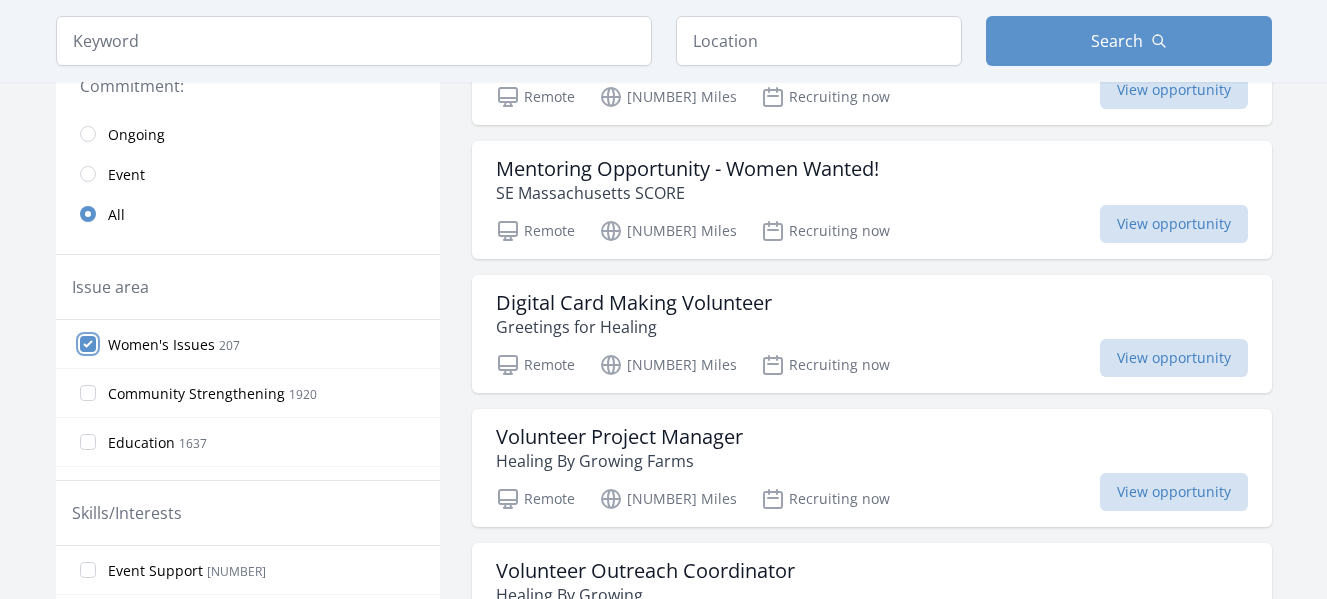click on "Women's Issues   207" at bounding box center [88, 344] 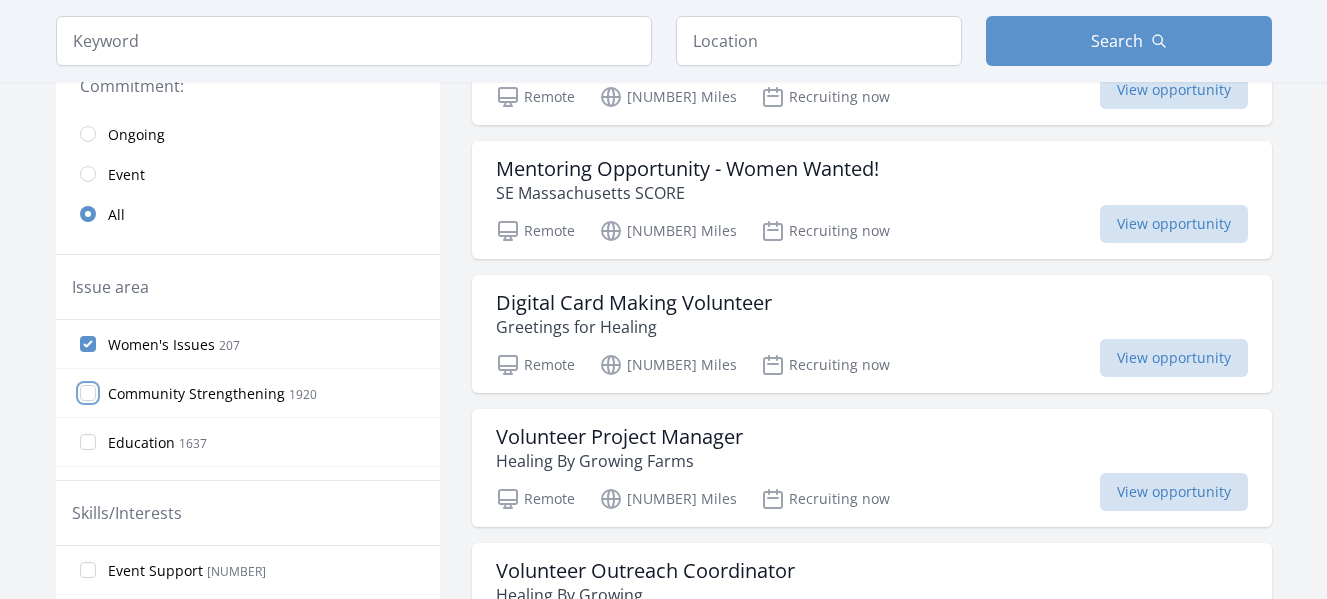 click on "Community Strengthening   1920" at bounding box center (88, 393) 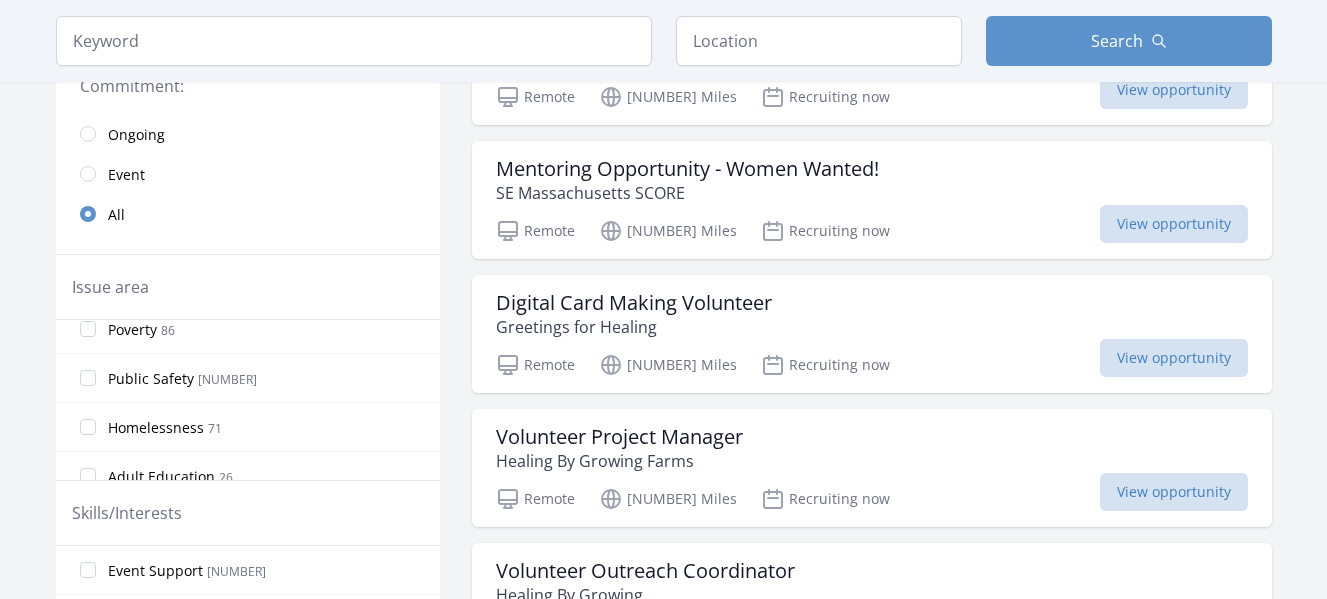 scroll, scrollTop: 1133, scrollLeft: 0, axis: vertical 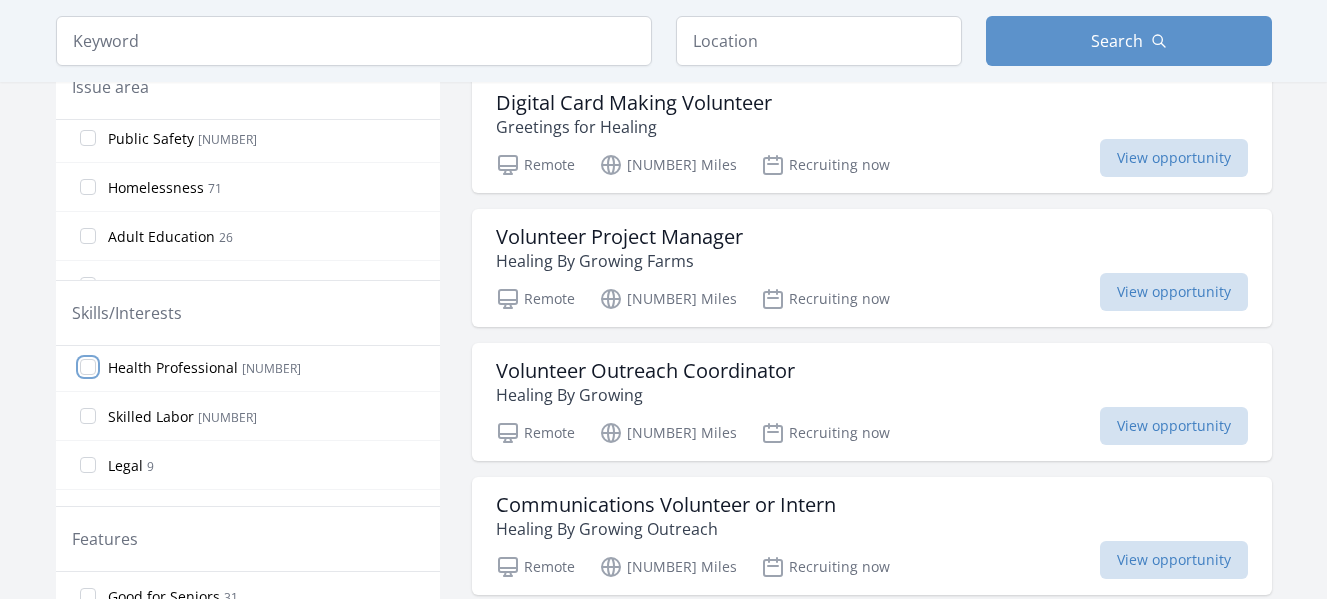 click on "Health Professional   10" at bounding box center [88, 367] 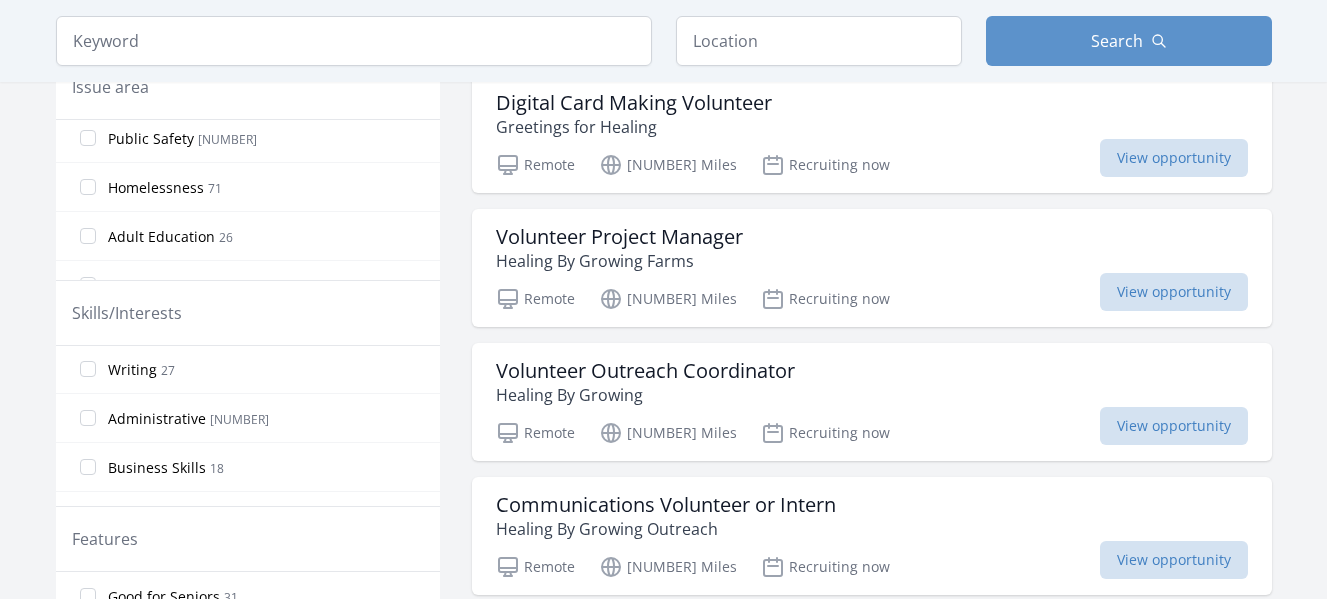 scroll, scrollTop: 240, scrollLeft: 0, axis: vertical 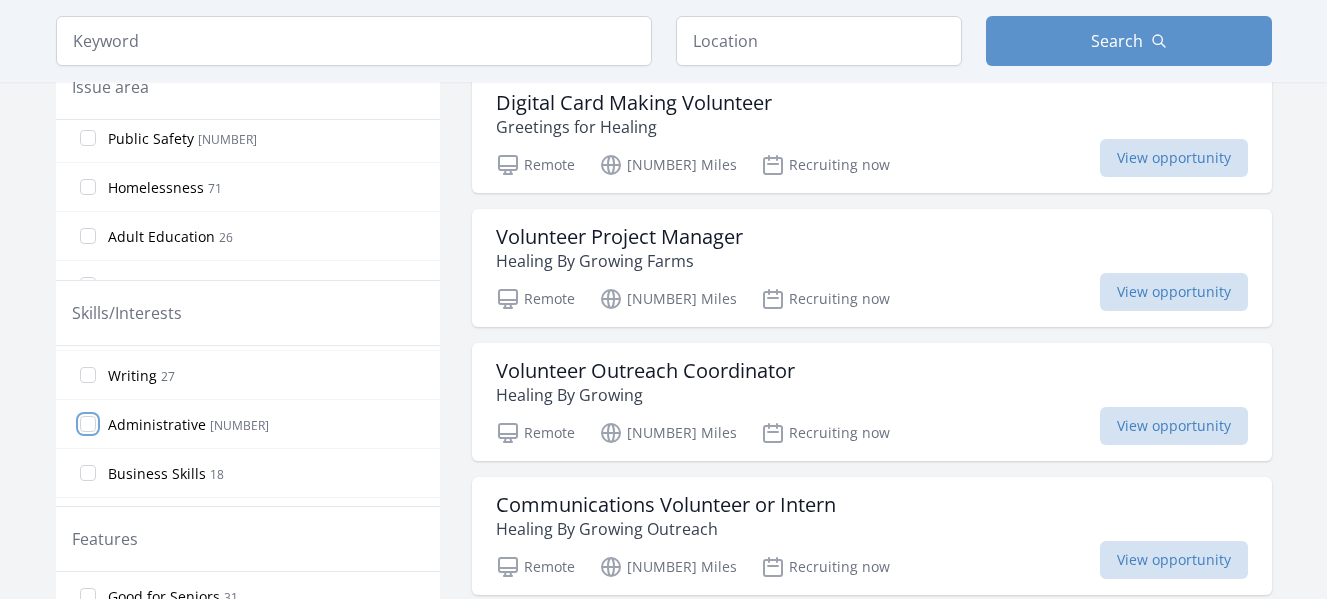 click on "Administrative   23" at bounding box center (88, 424) 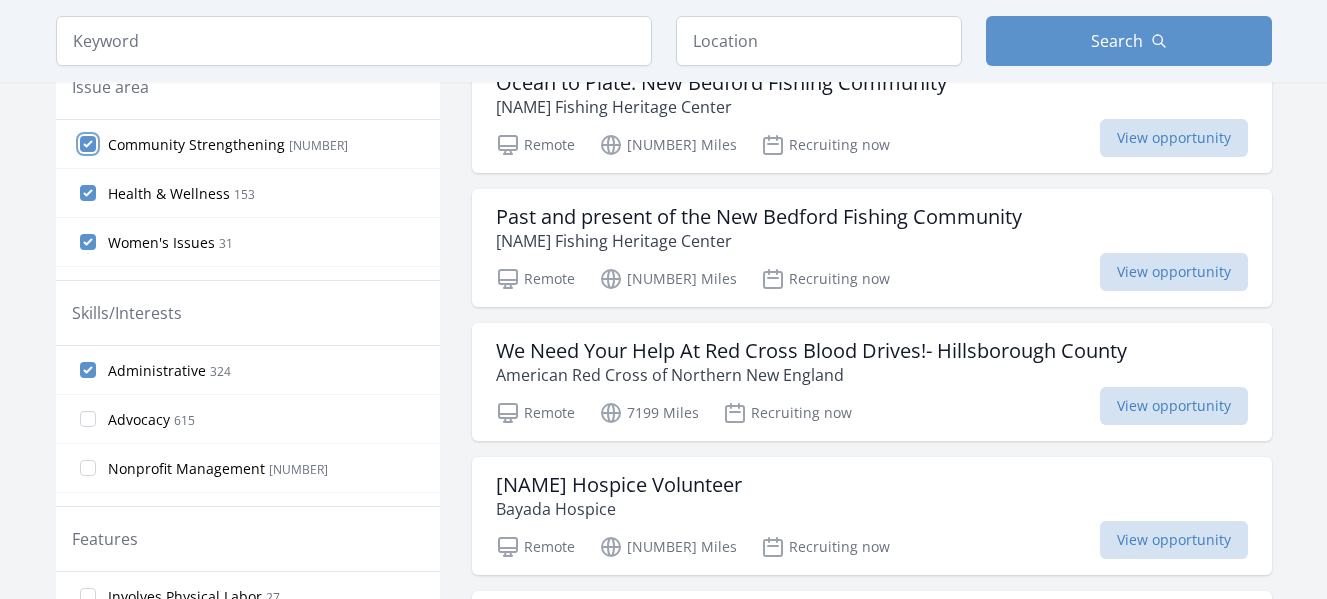click on "Community Strengthening   208" at bounding box center [88, 144] 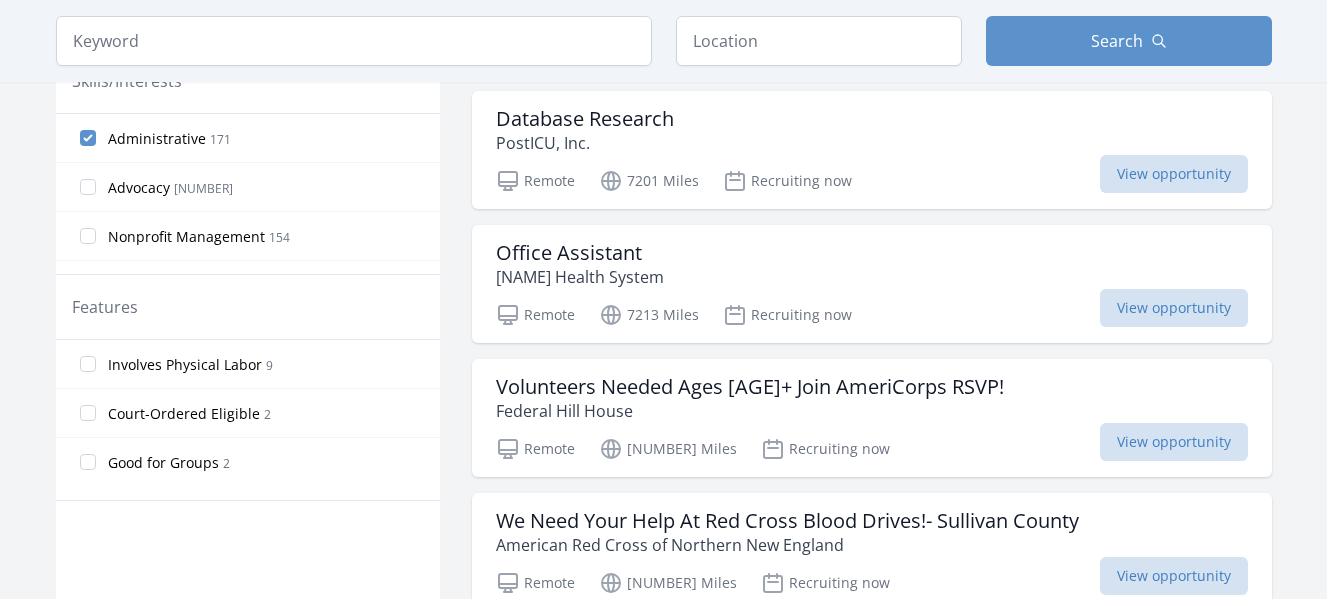scroll, scrollTop: 880, scrollLeft: 0, axis: vertical 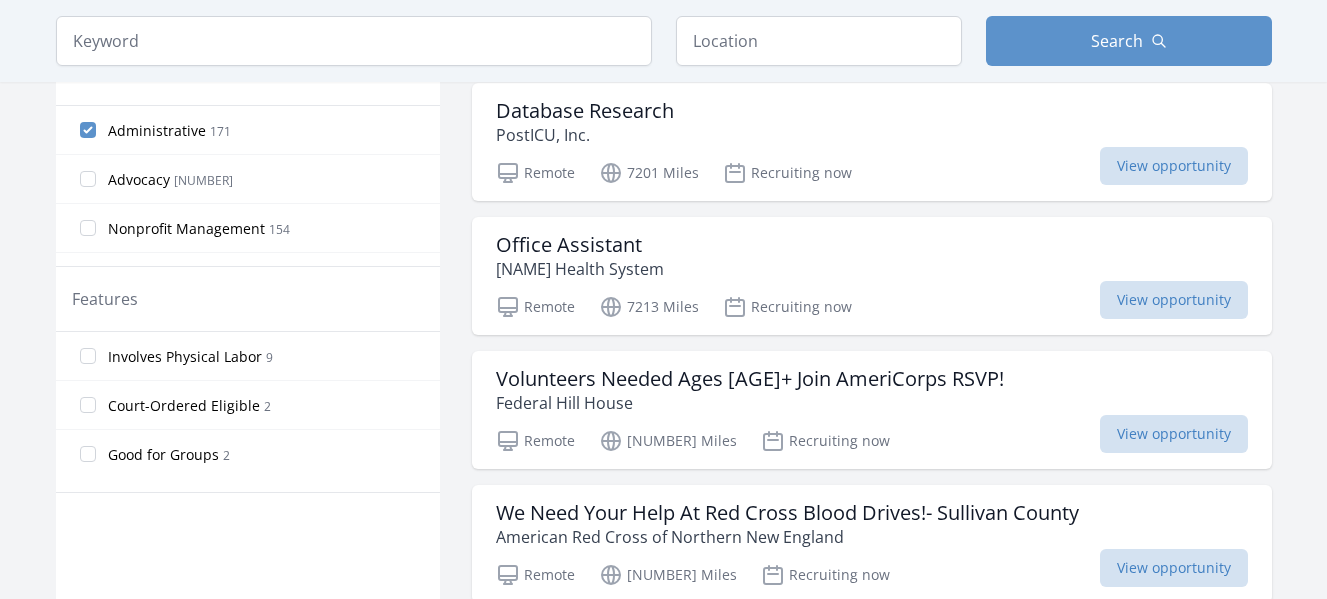 click on "Good for Groups" at bounding box center (163, 455) 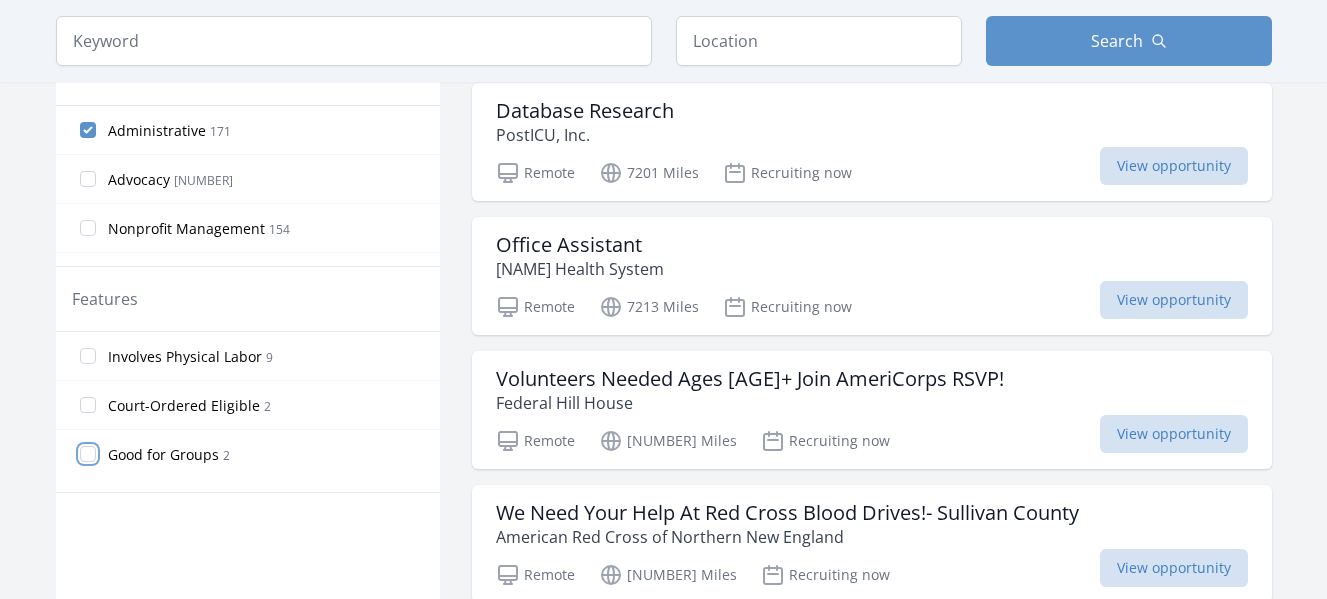 click on "Good for Groups   2" at bounding box center [88, 454] 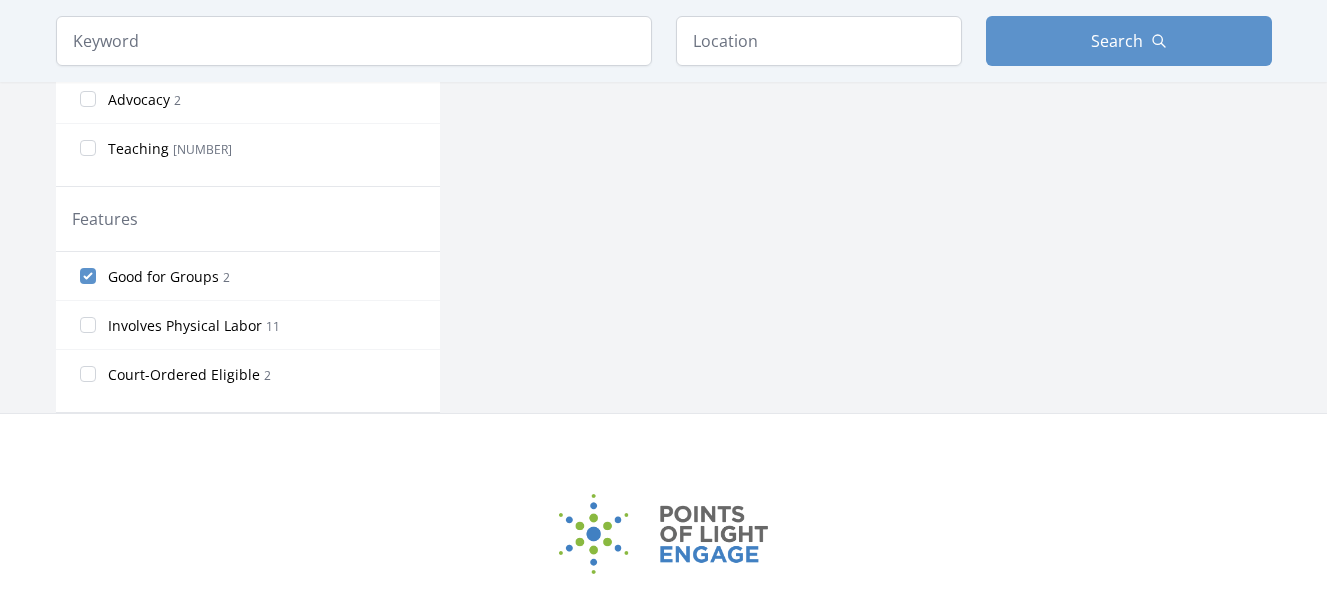 scroll, scrollTop: 800, scrollLeft: 0, axis: vertical 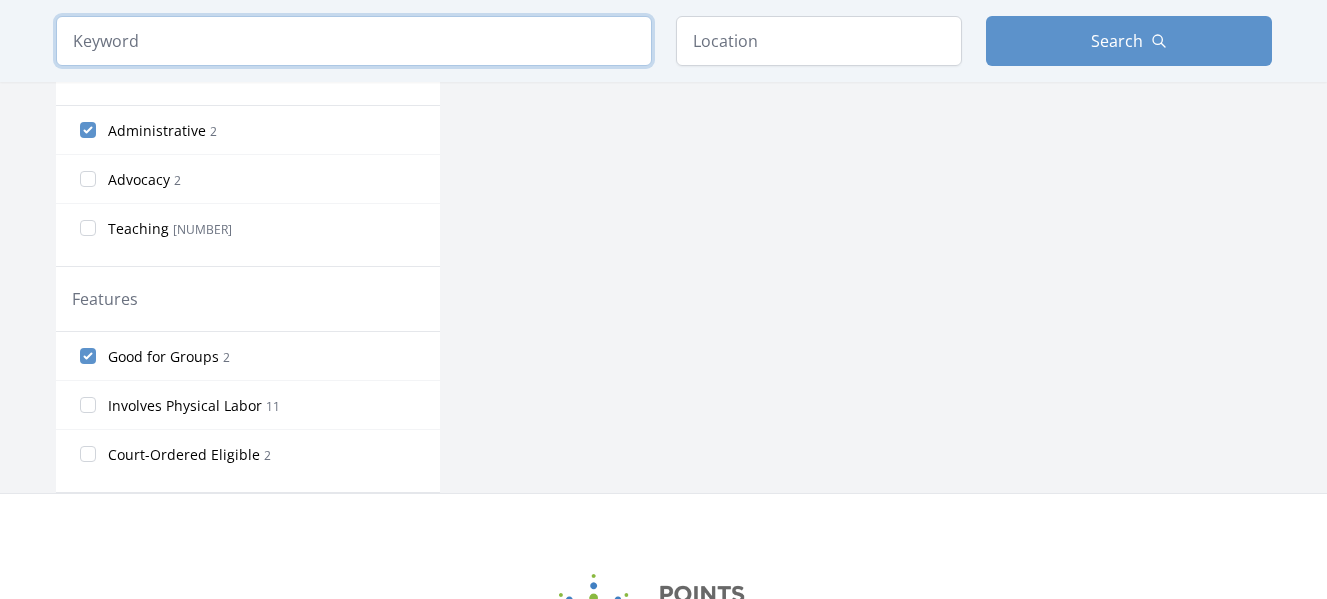 click at bounding box center [354, 41] 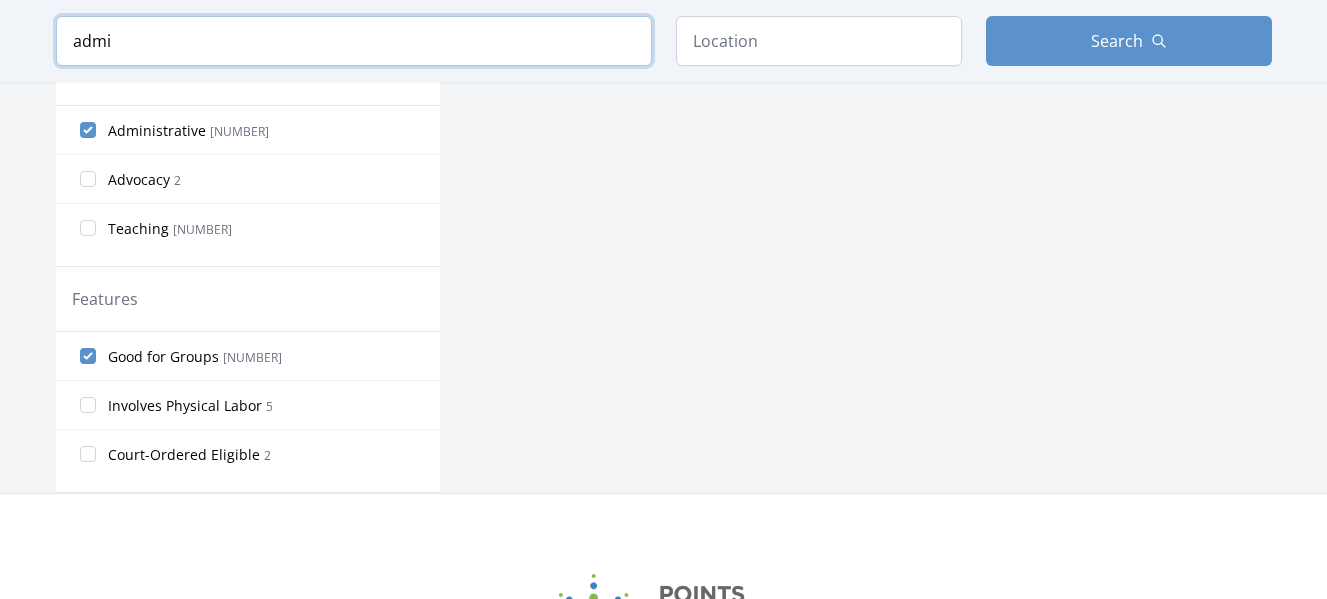 scroll, scrollTop: 720, scrollLeft: 0, axis: vertical 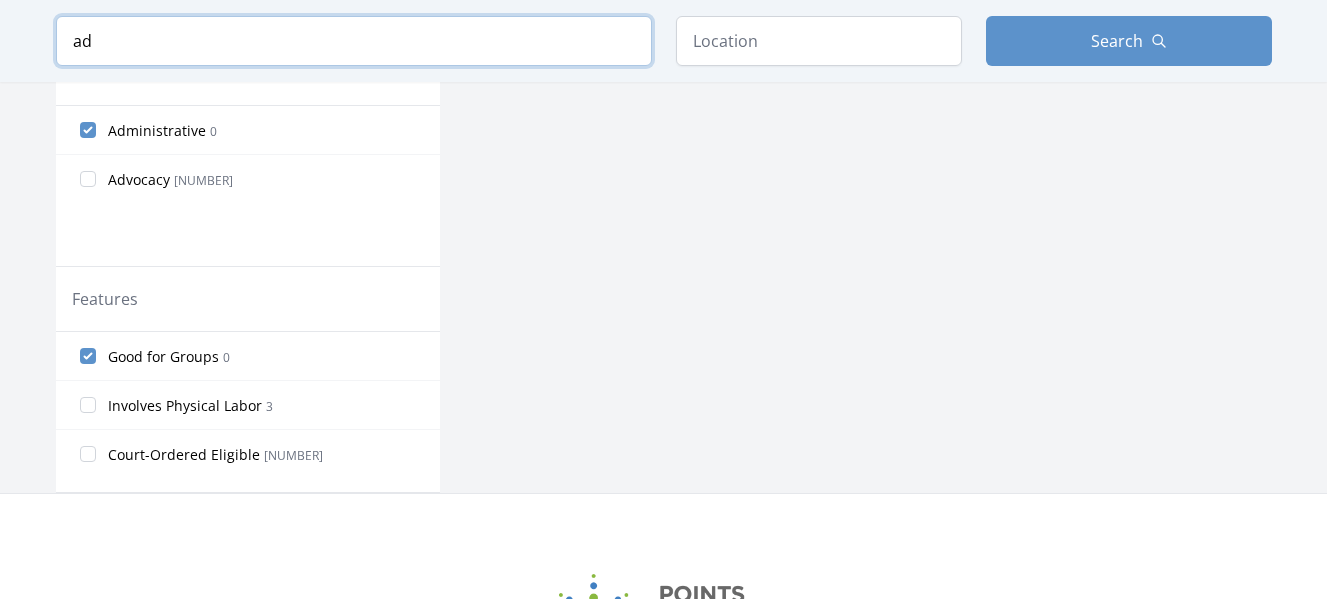 type on "a" 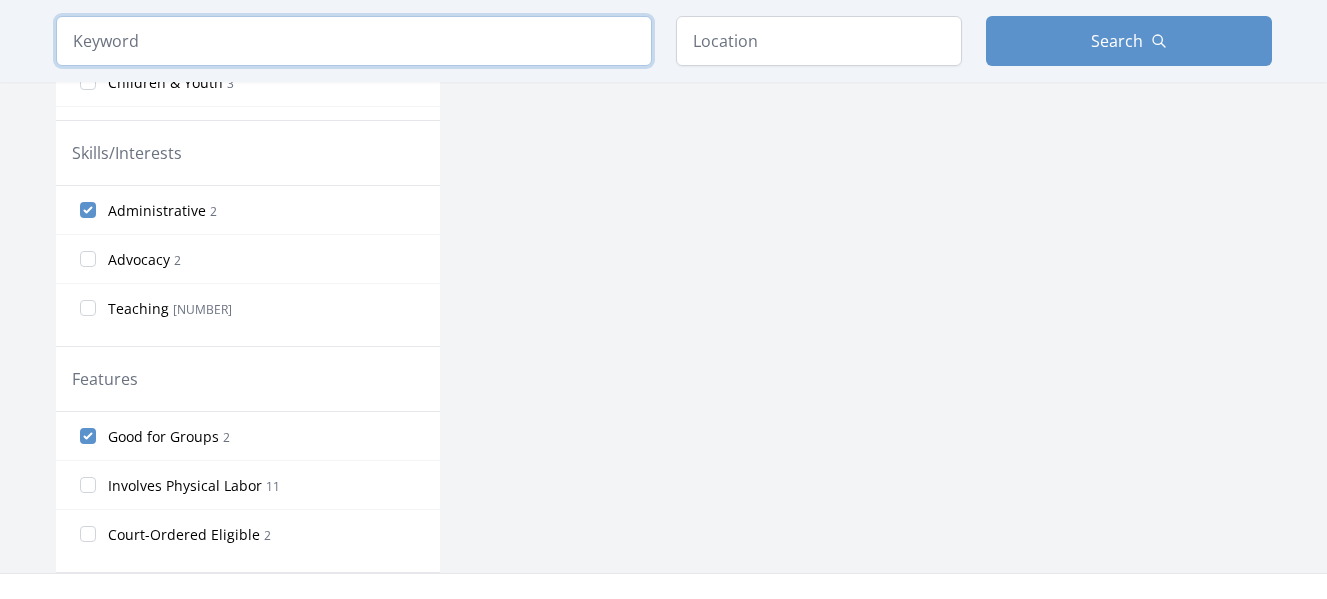 scroll, scrollTop: 800, scrollLeft: 0, axis: vertical 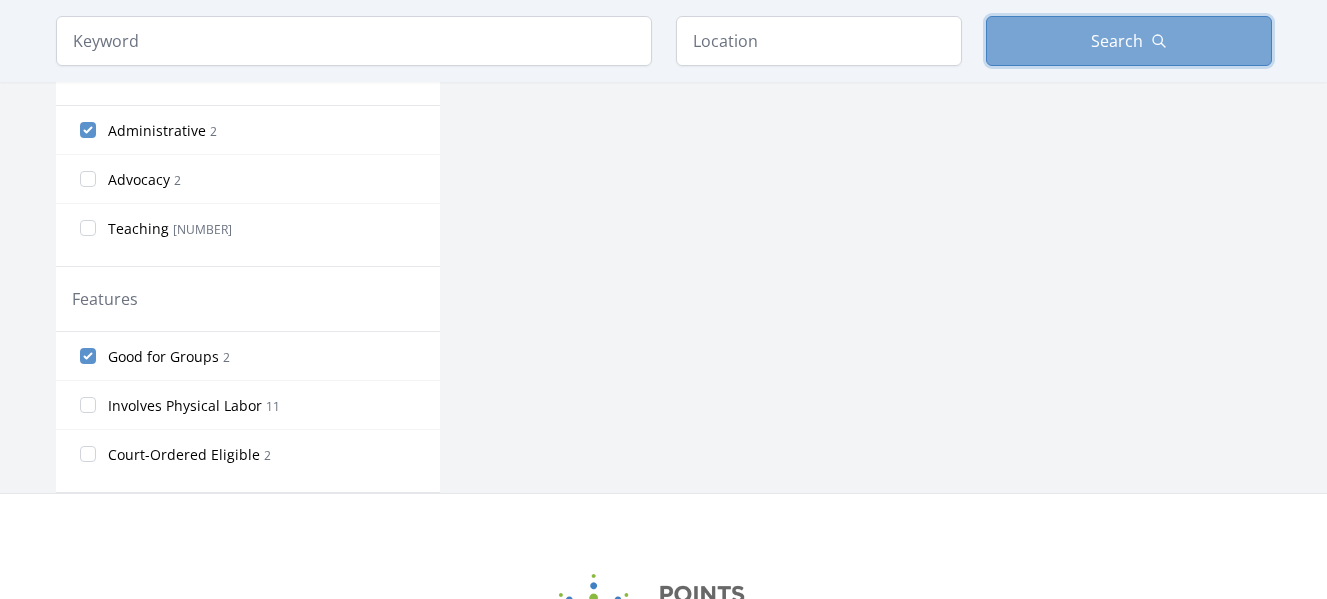 click on "Search" at bounding box center (1129, 41) 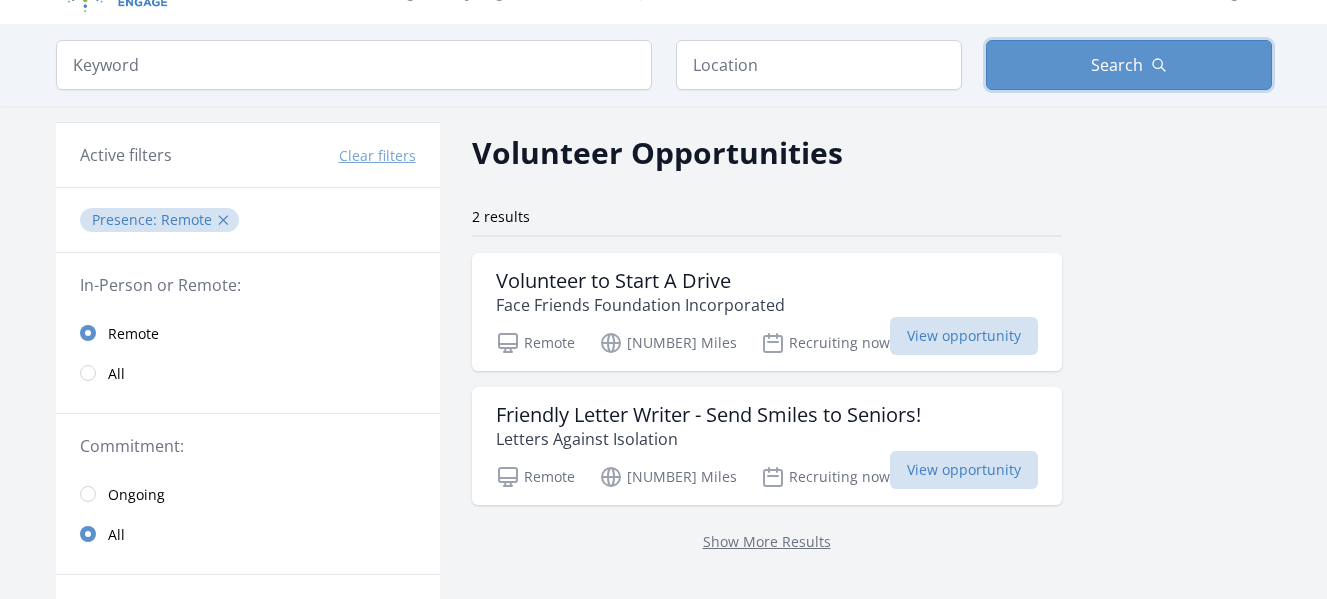 scroll, scrollTop: 0, scrollLeft: 0, axis: both 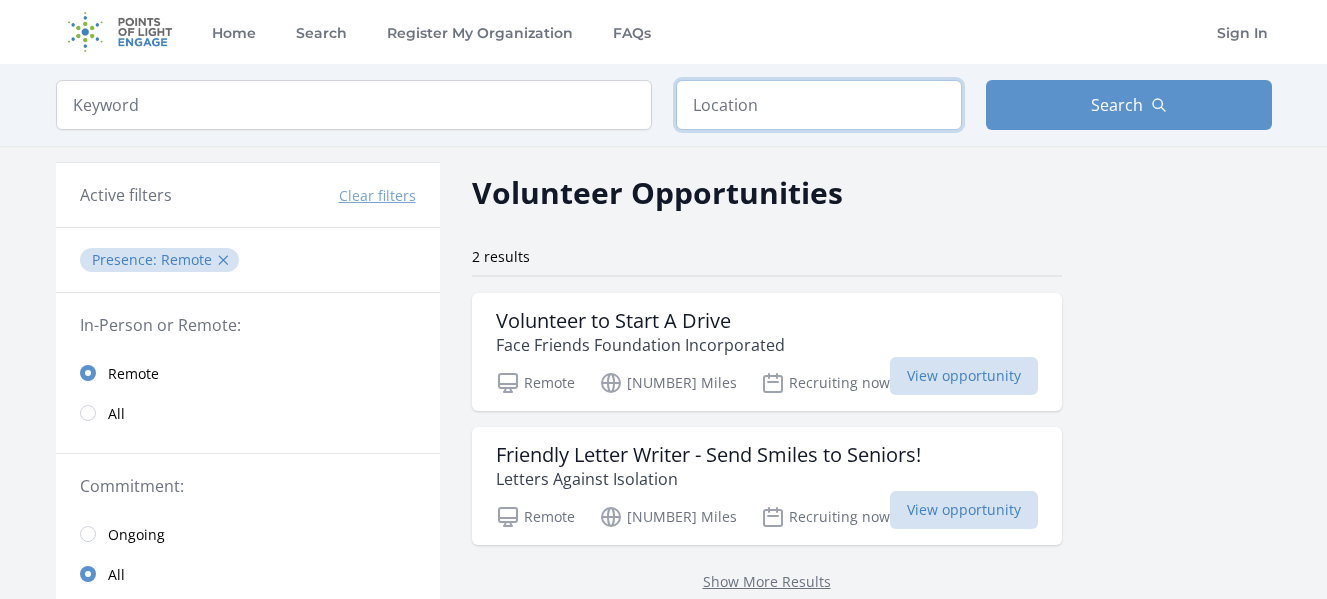 click at bounding box center [819, 105] 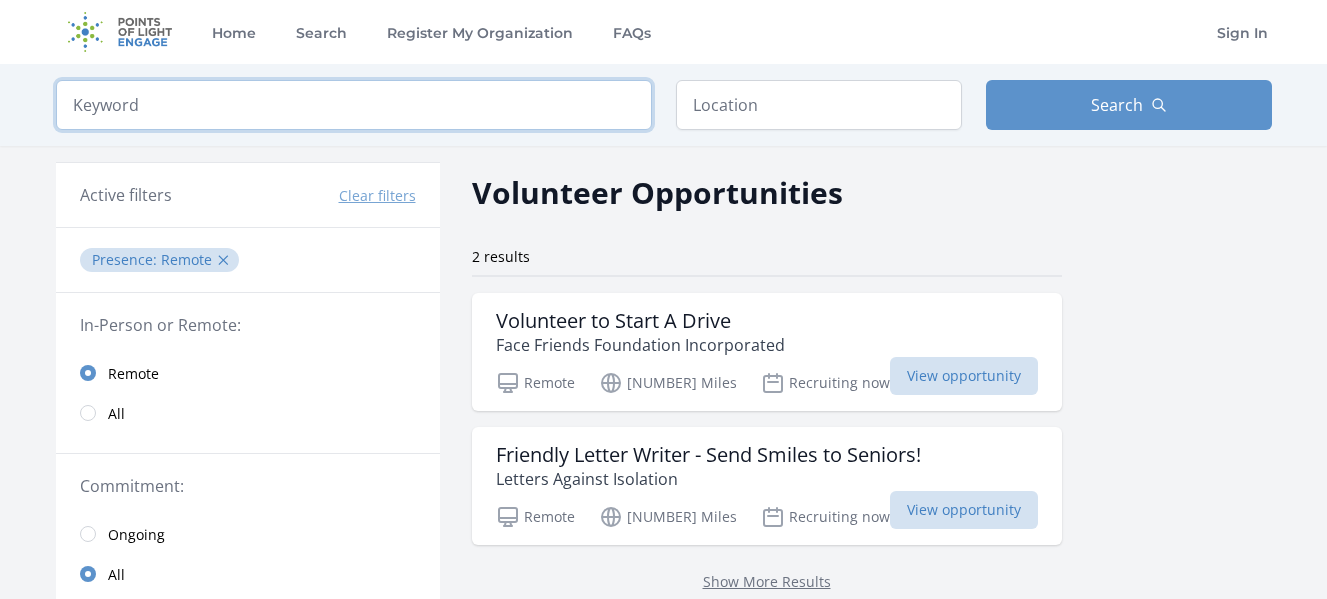 click at bounding box center [354, 105] 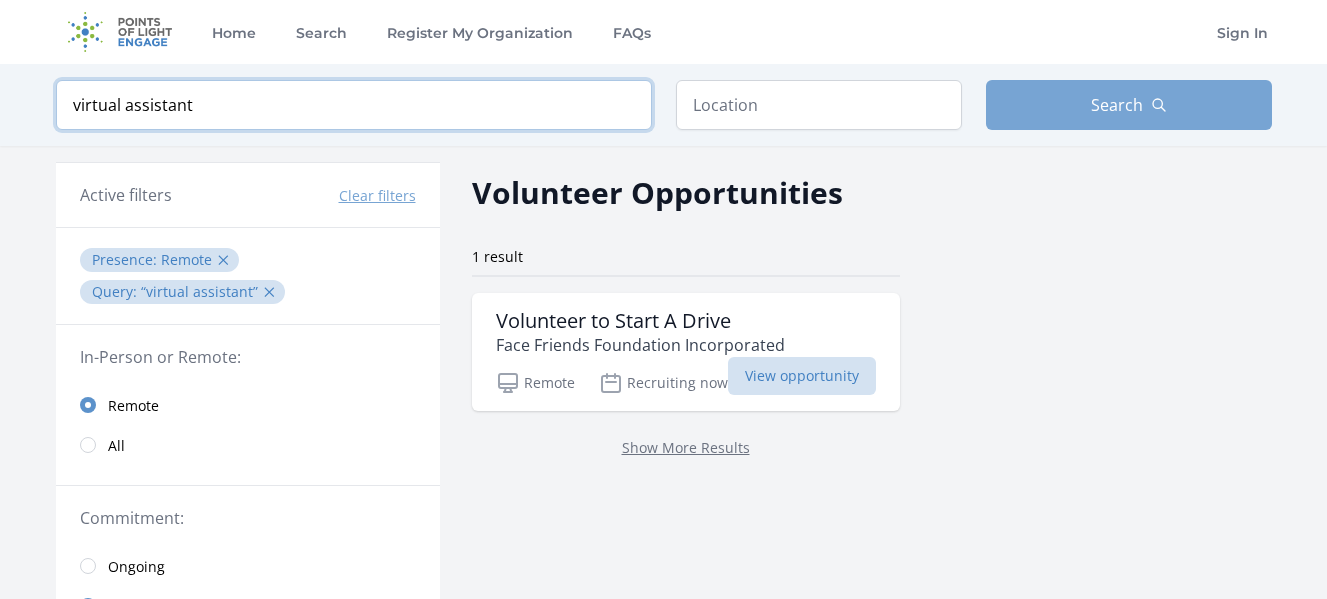 type on "virtual assistant" 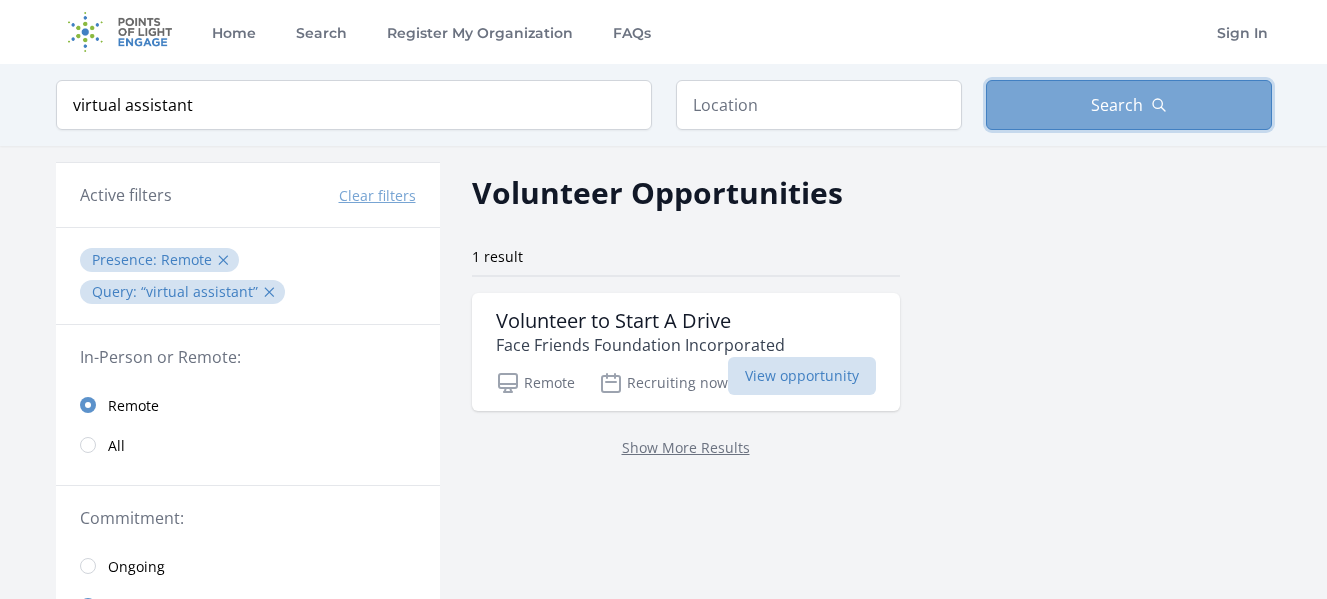 click on "Search" at bounding box center [1129, 105] 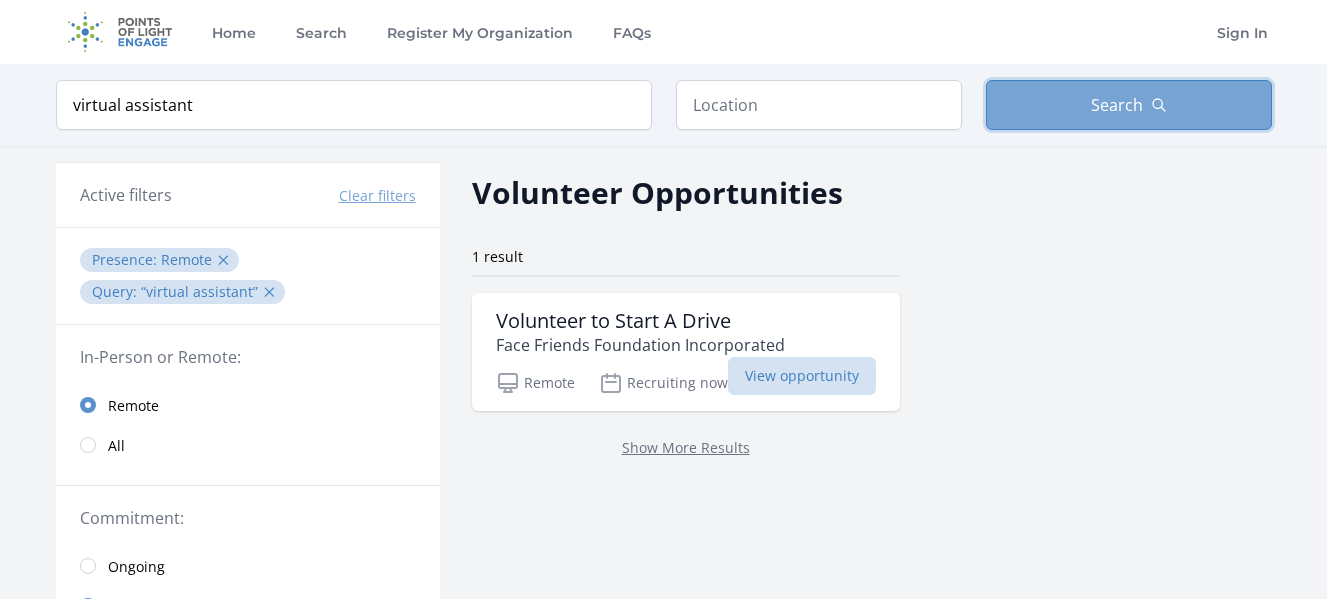 click on "Search" at bounding box center (1129, 105) 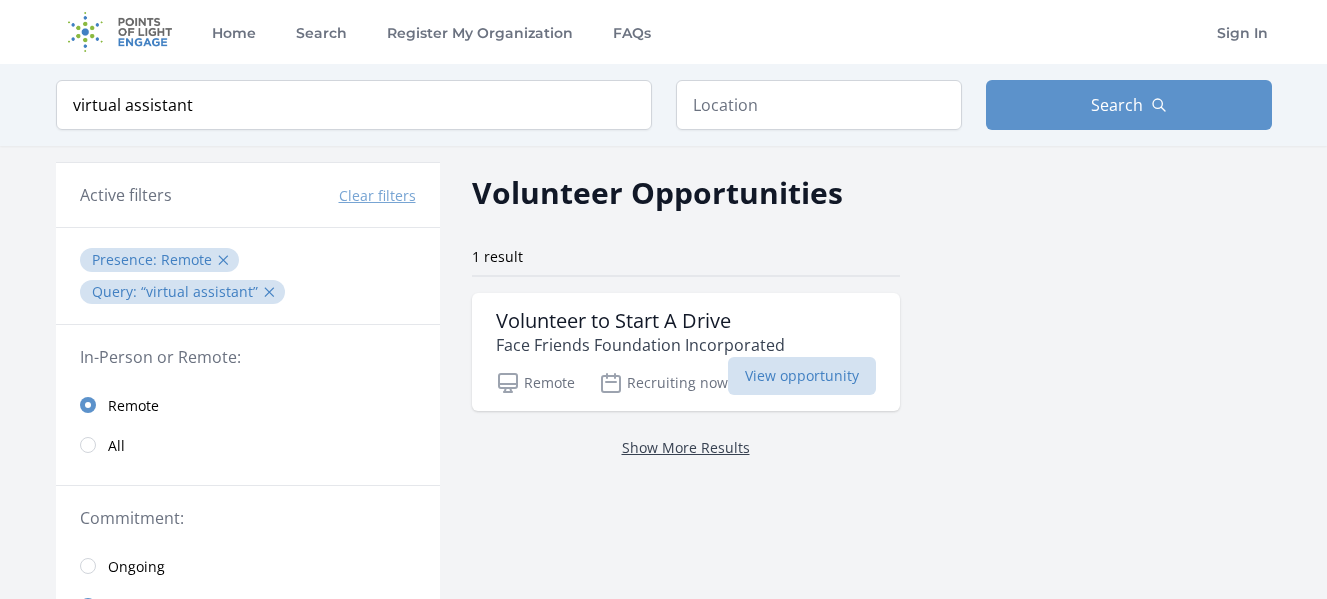 click on "Show More Results" at bounding box center (686, 447) 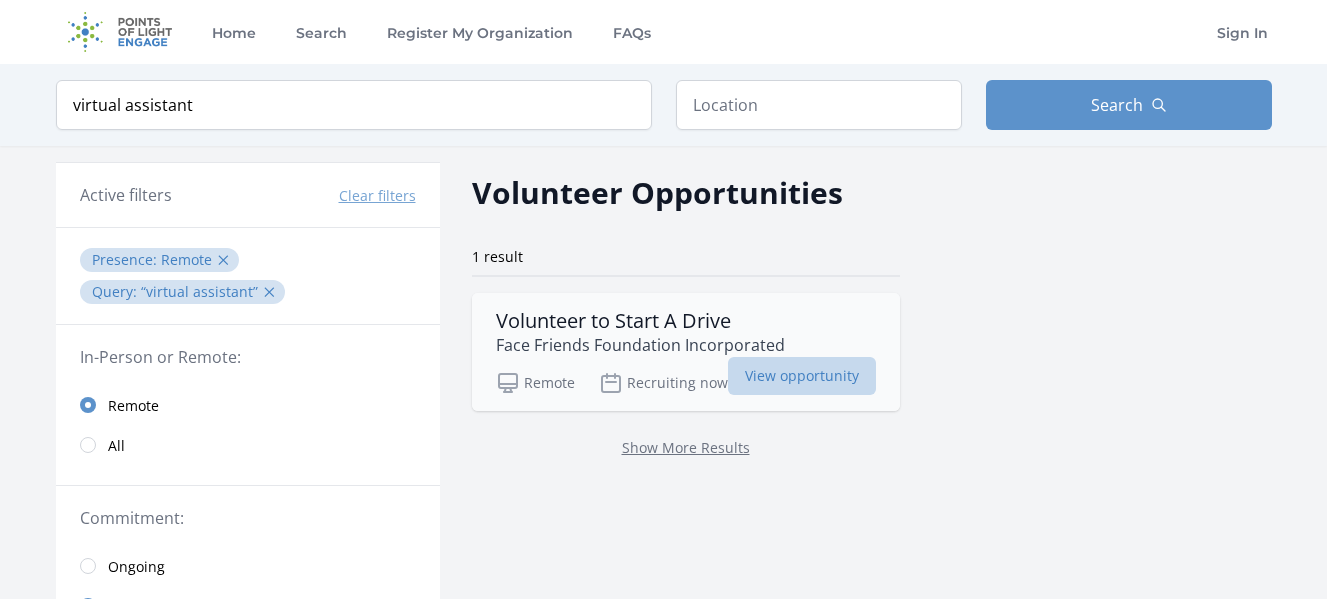 click on "View opportunity" at bounding box center [802, 376] 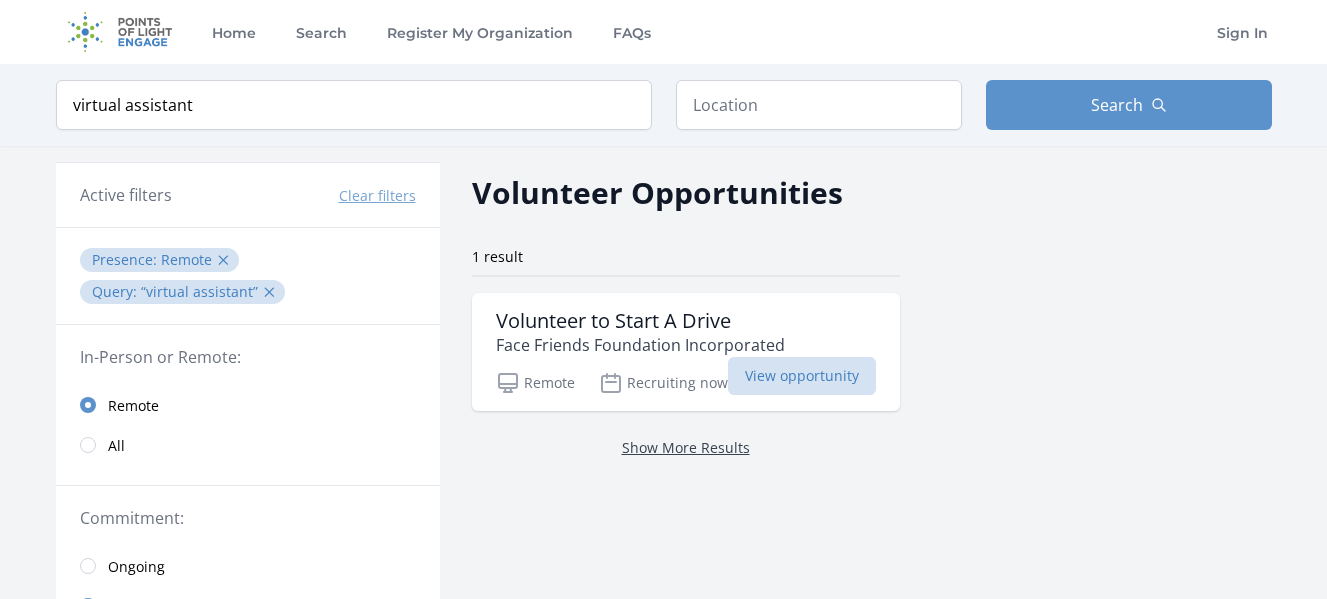 click on "Show More Results" at bounding box center (686, 447) 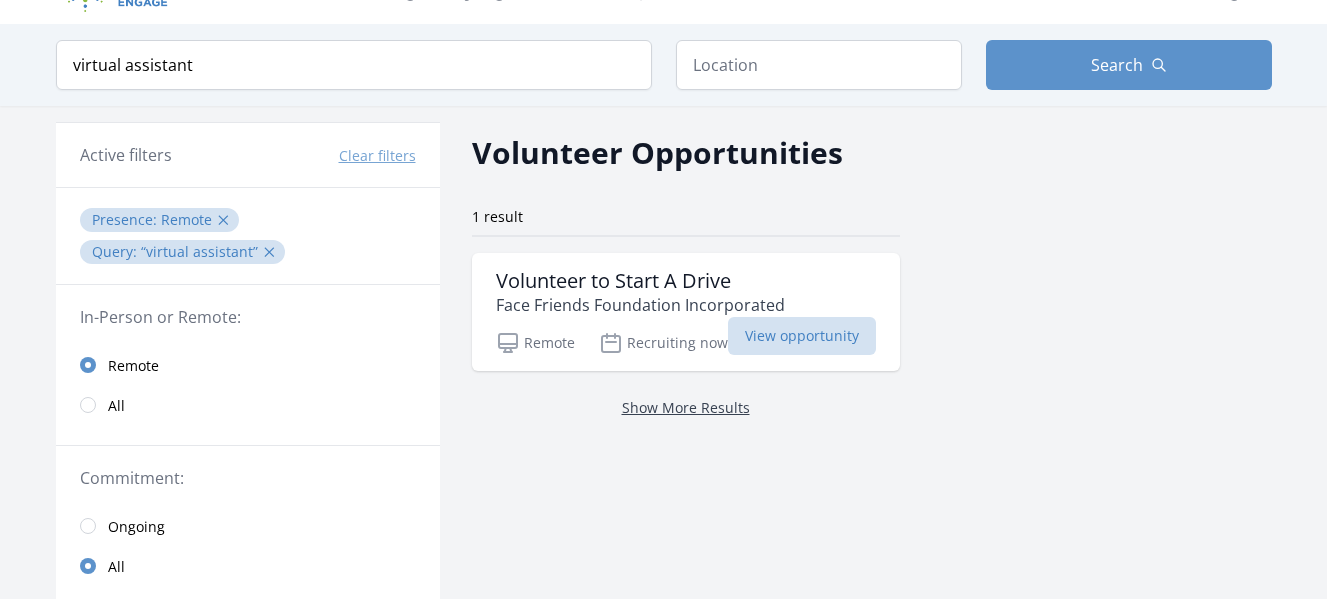 scroll, scrollTop: 0, scrollLeft: 0, axis: both 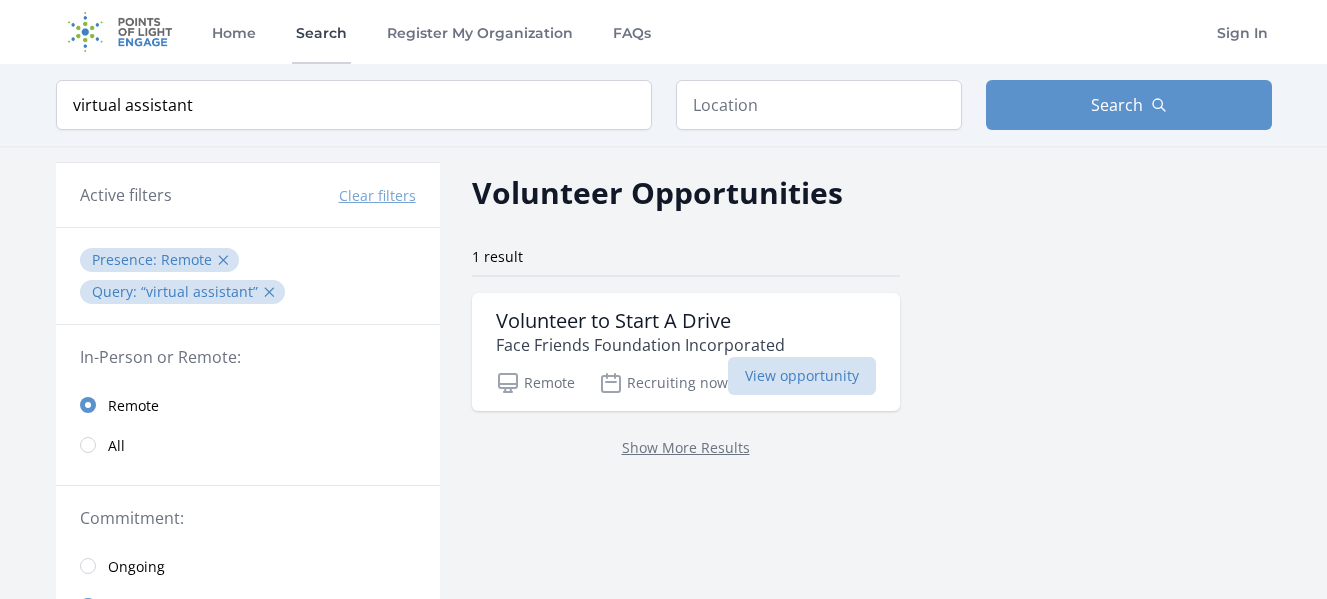 click on "Search" at bounding box center [321, 32] 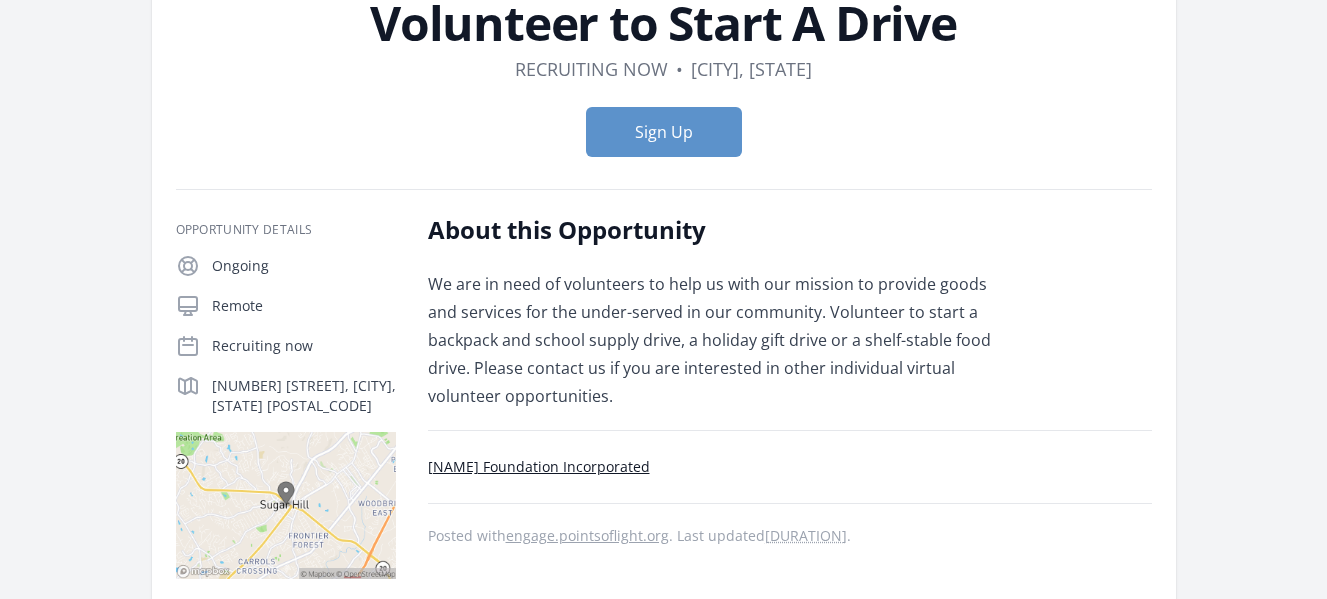 scroll, scrollTop: 0, scrollLeft: 0, axis: both 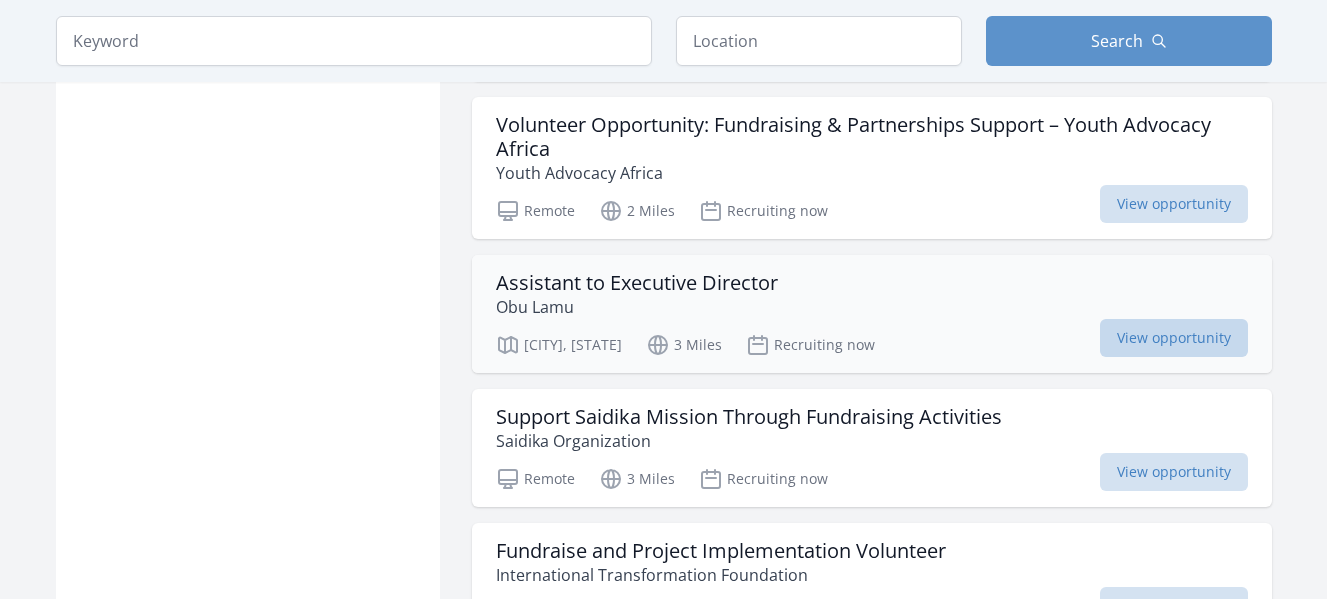 click on "View opportunity" at bounding box center [1174, 338] 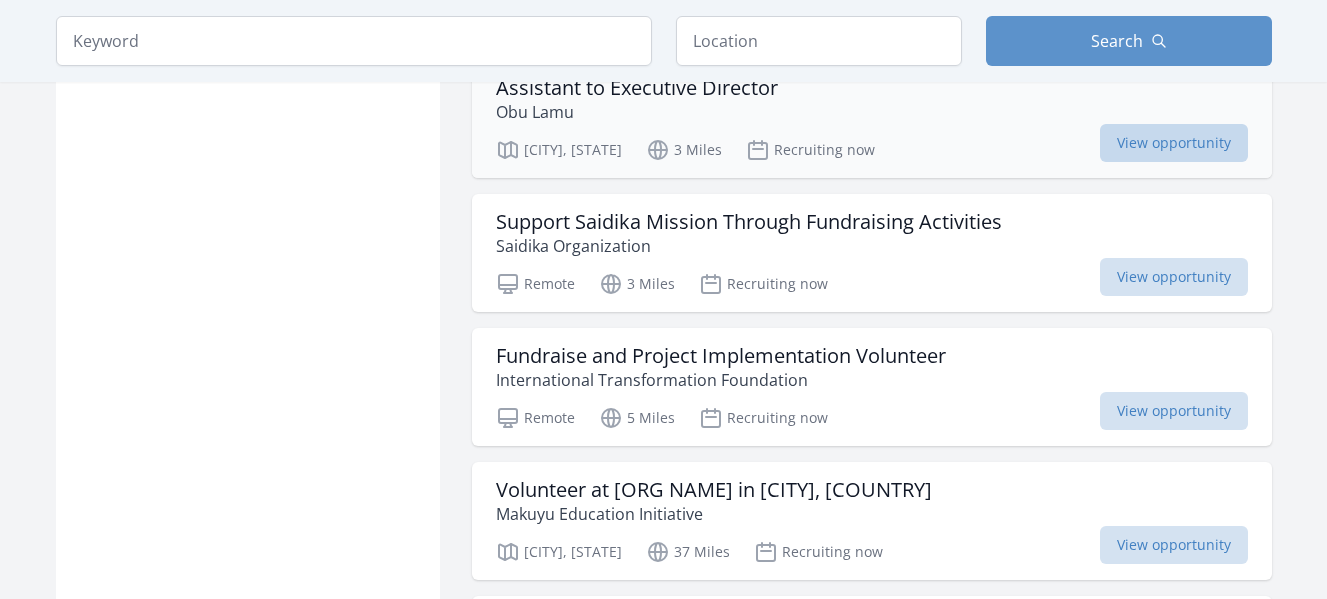 scroll, scrollTop: 1800, scrollLeft: 0, axis: vertical 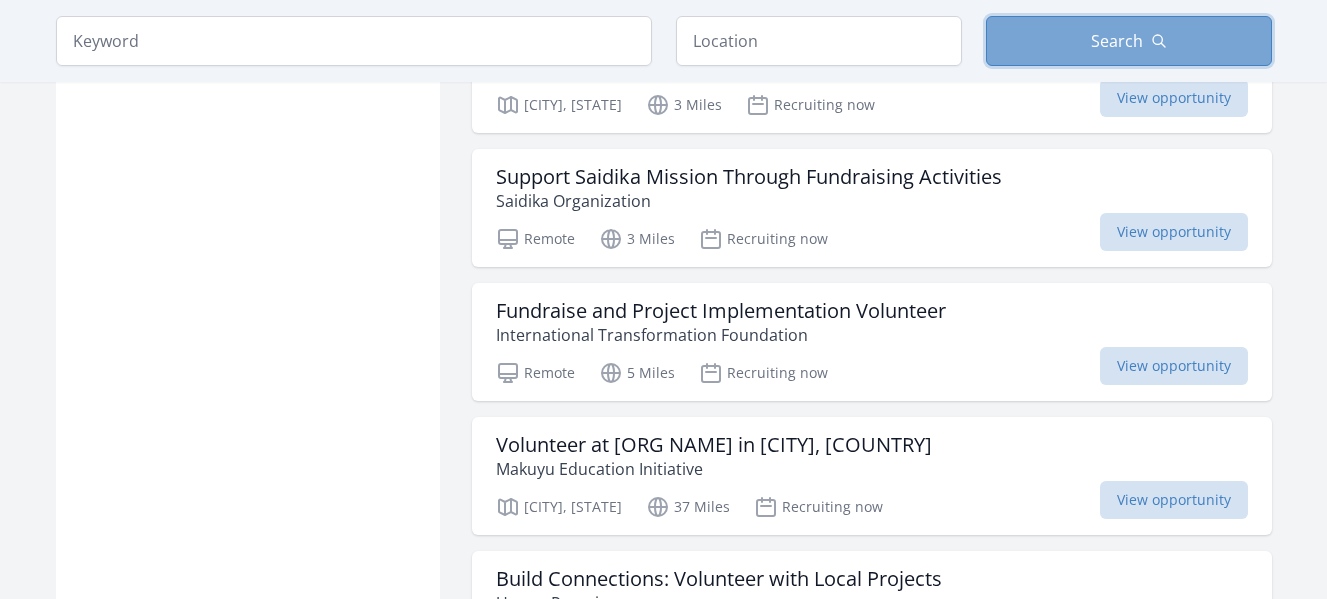 click on "Search" at bounding box center (1117, 41) 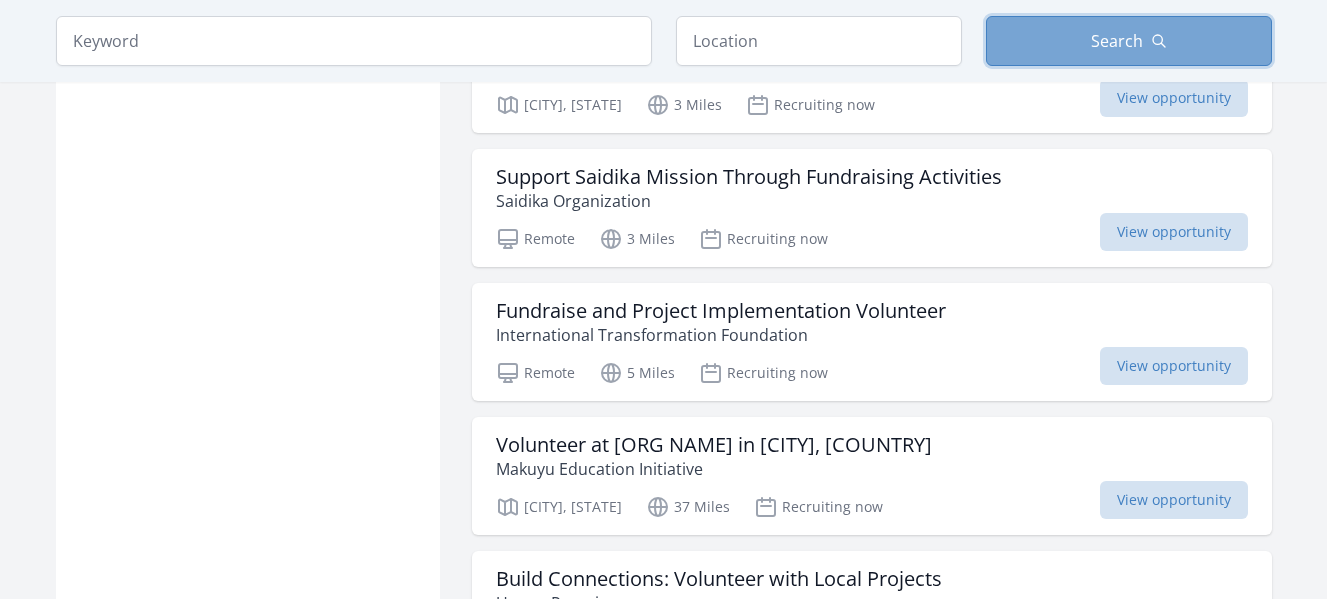 click on "Search" at bounding box center [1117, 41] 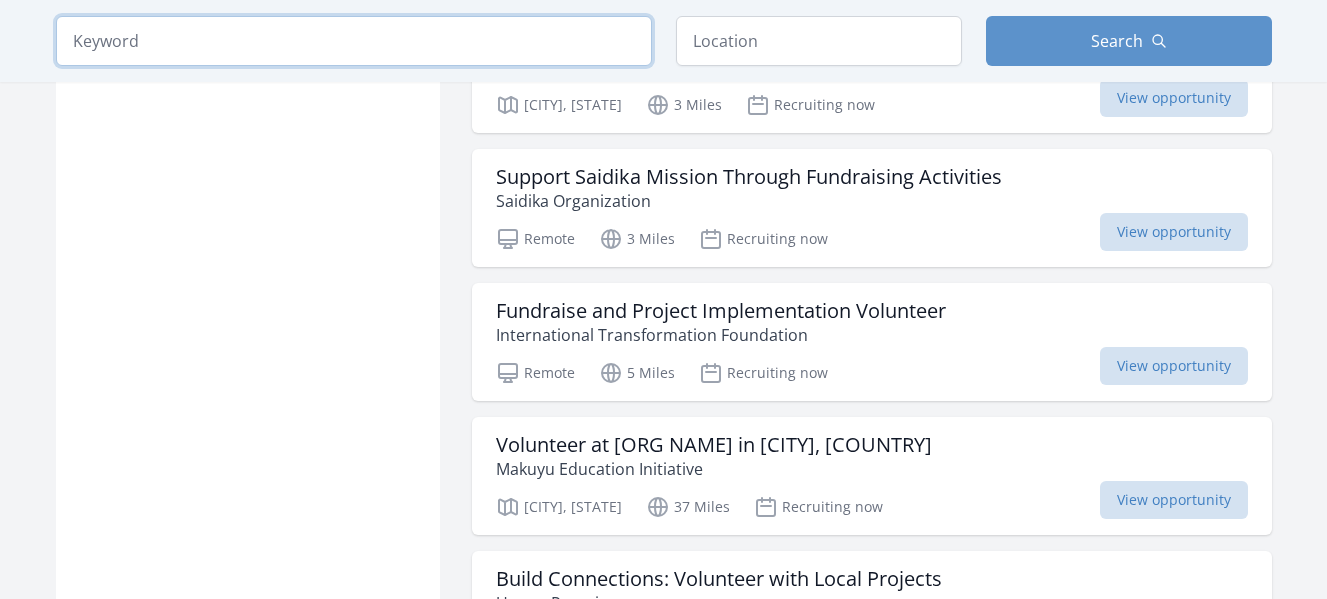 click at bounding box center (354, 41) 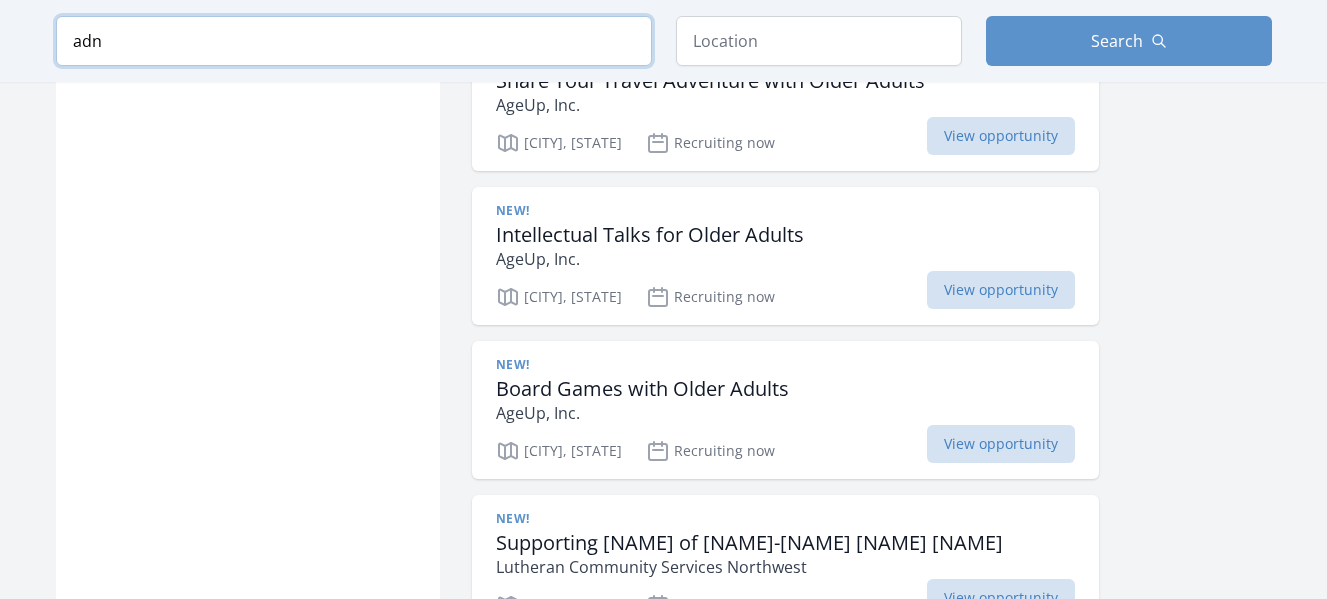 scroll, scrollTop: 1475, scrollLeft: 0, axis: vertical 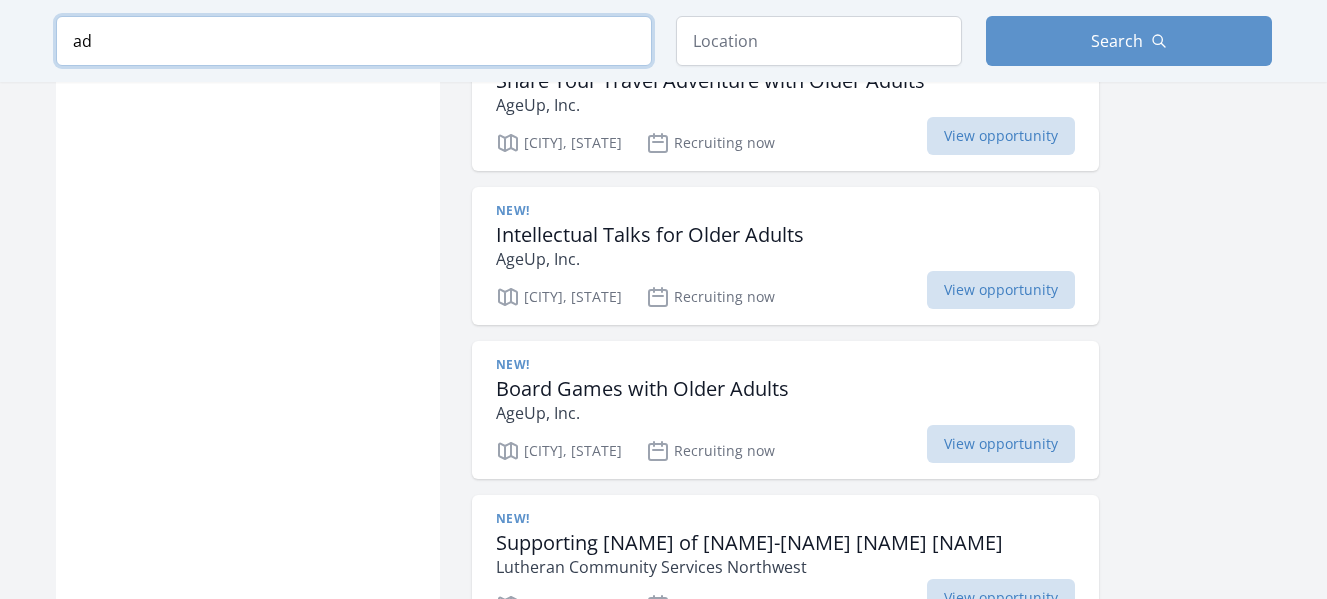 type on "a" 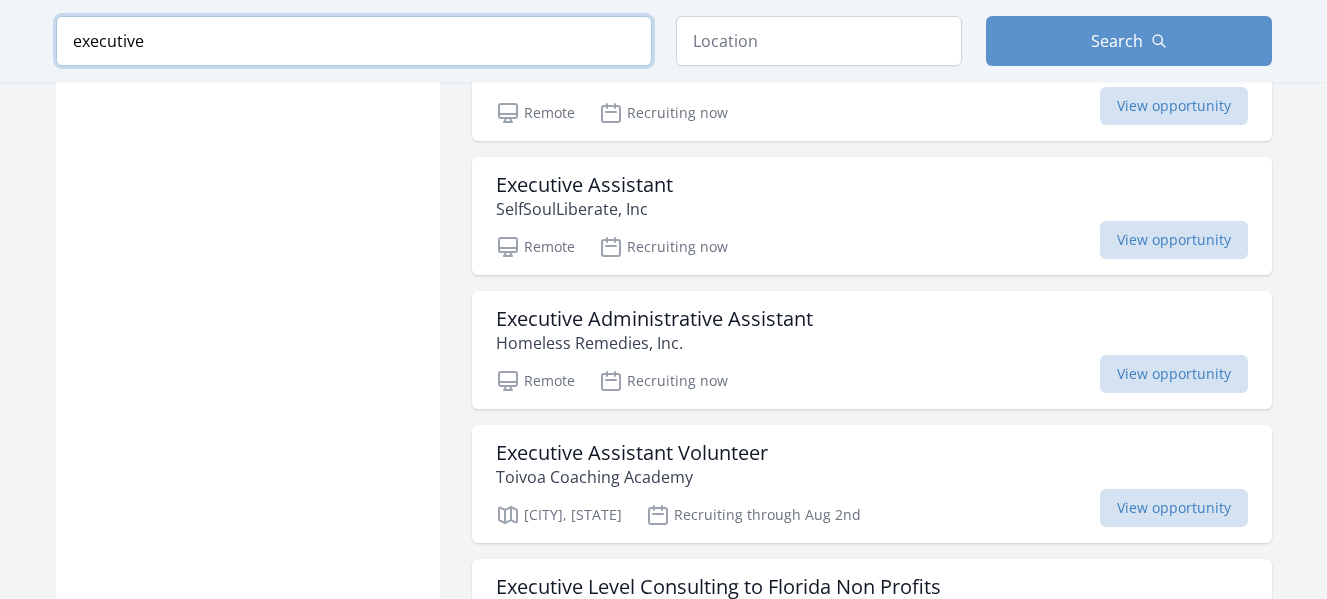 scroll, scrollTop: 1840, scrollLeft: 0, axis: vertical 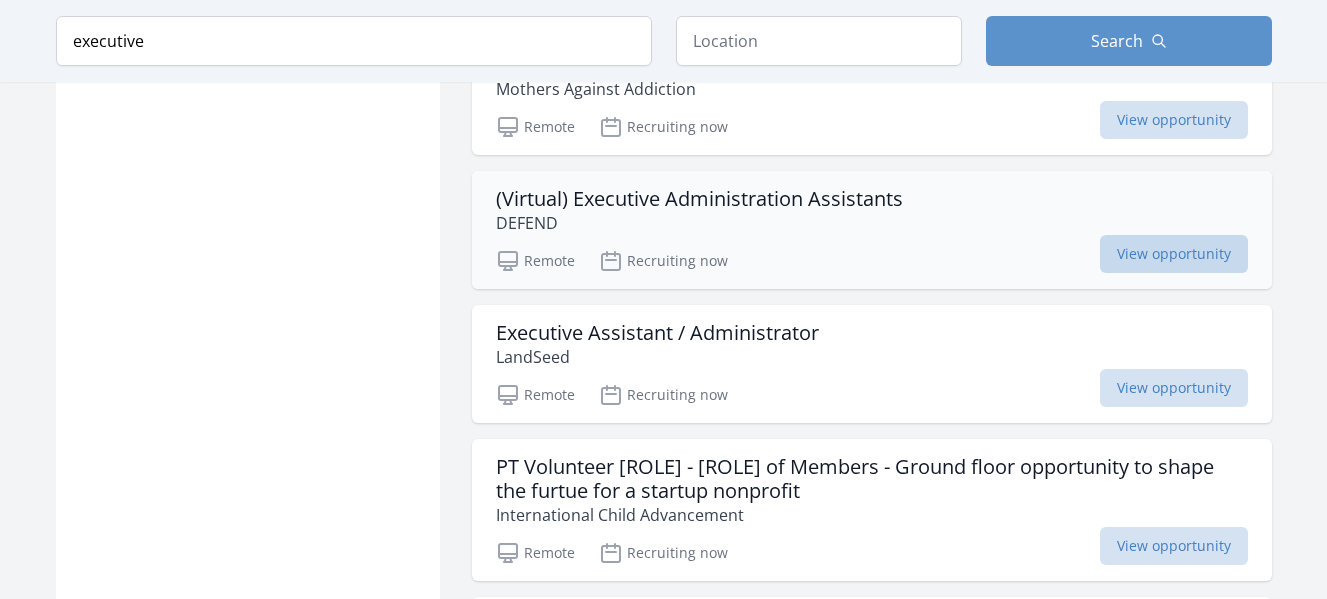click on "View opportunity" at bounding box center [1174, 254] 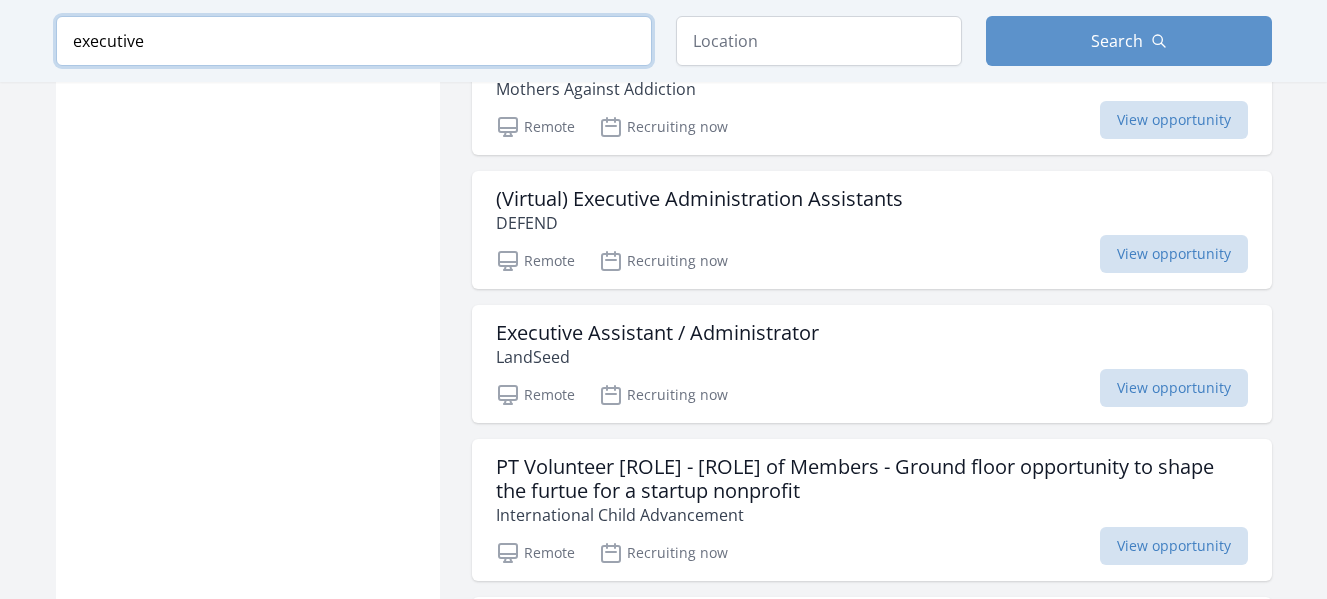 click on "executive" at bounding box center [354, 41] 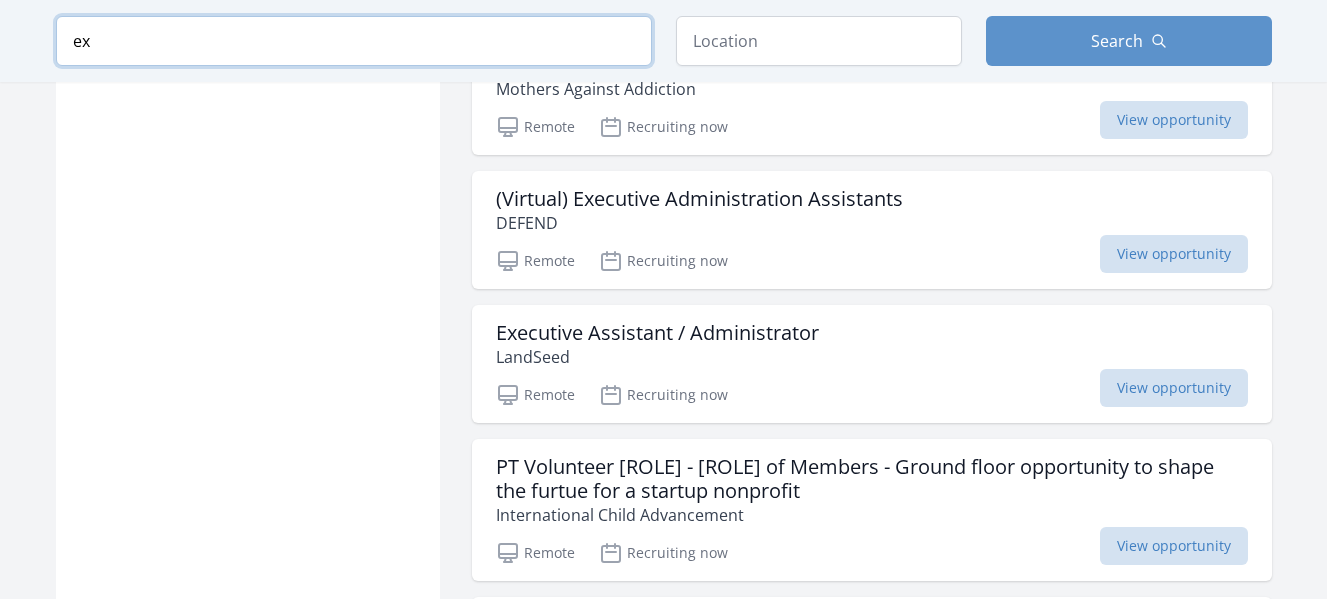 type on "e" 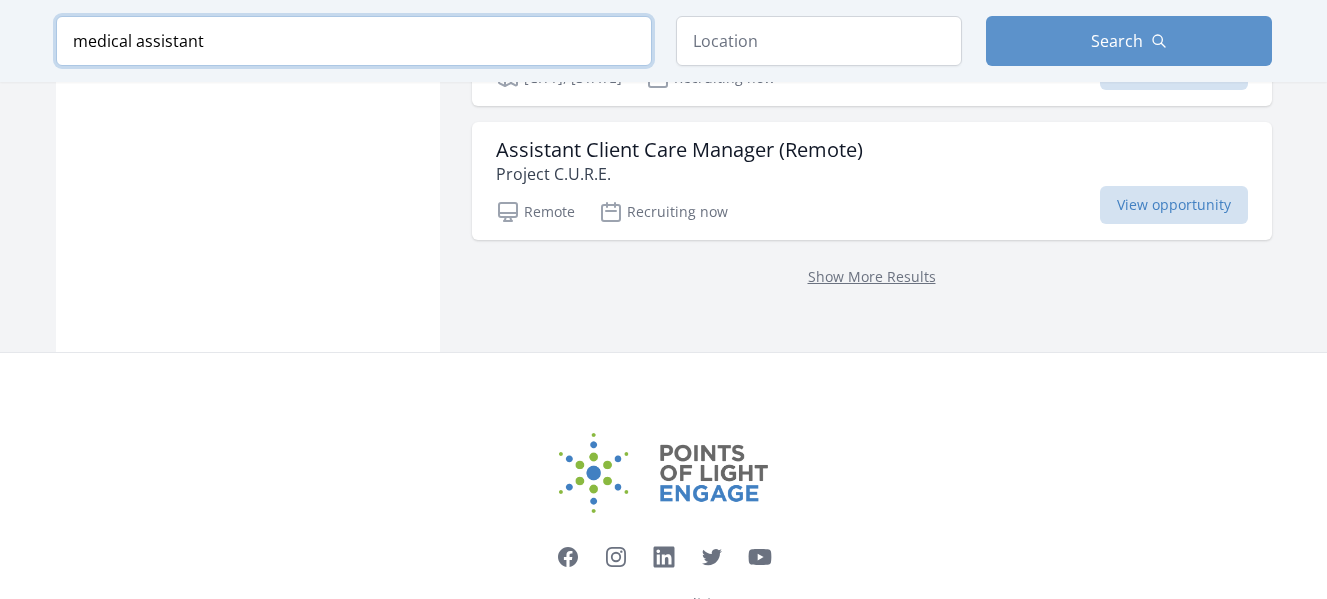 scroll, scrollTop: 2880, scrollLeft: 0, axis: vertical 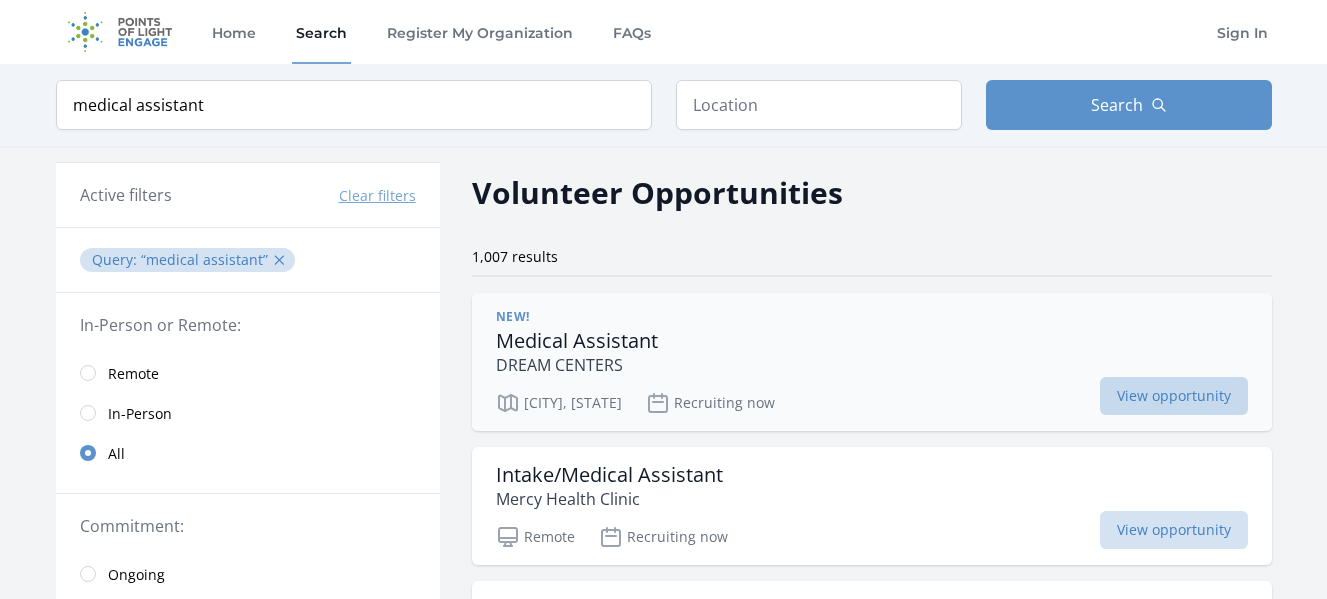 click on "View opportunity" at bounding box center (1174, 396) 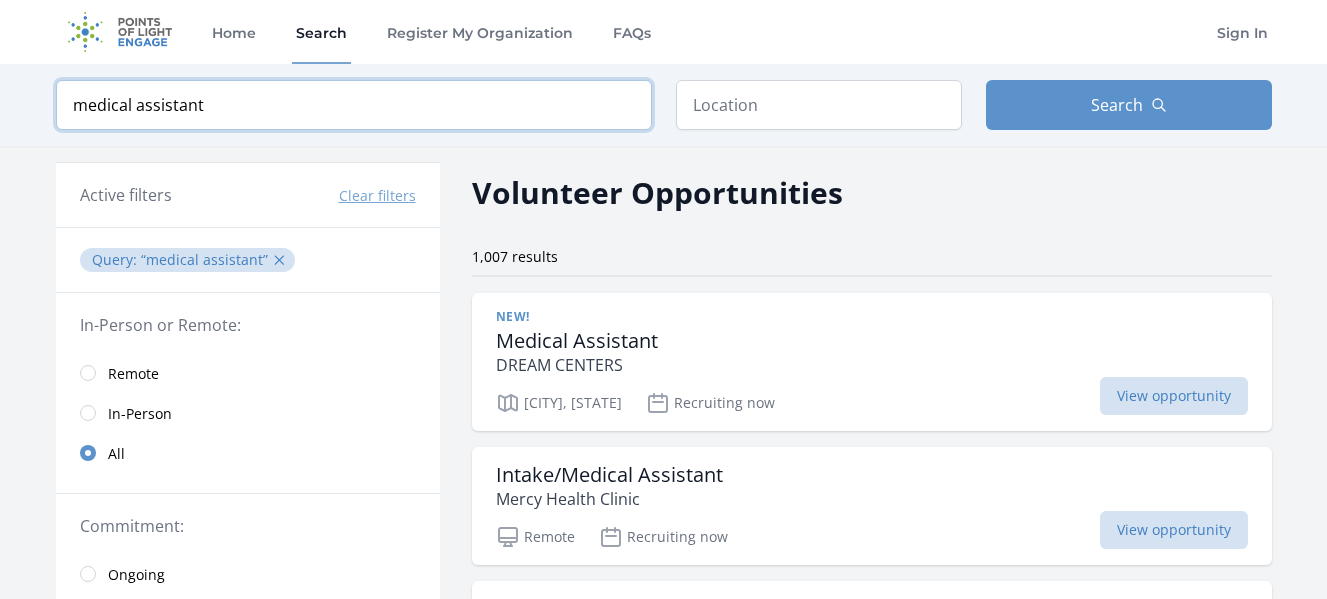 click on "medical assistant" at bounding box center [354, 105] 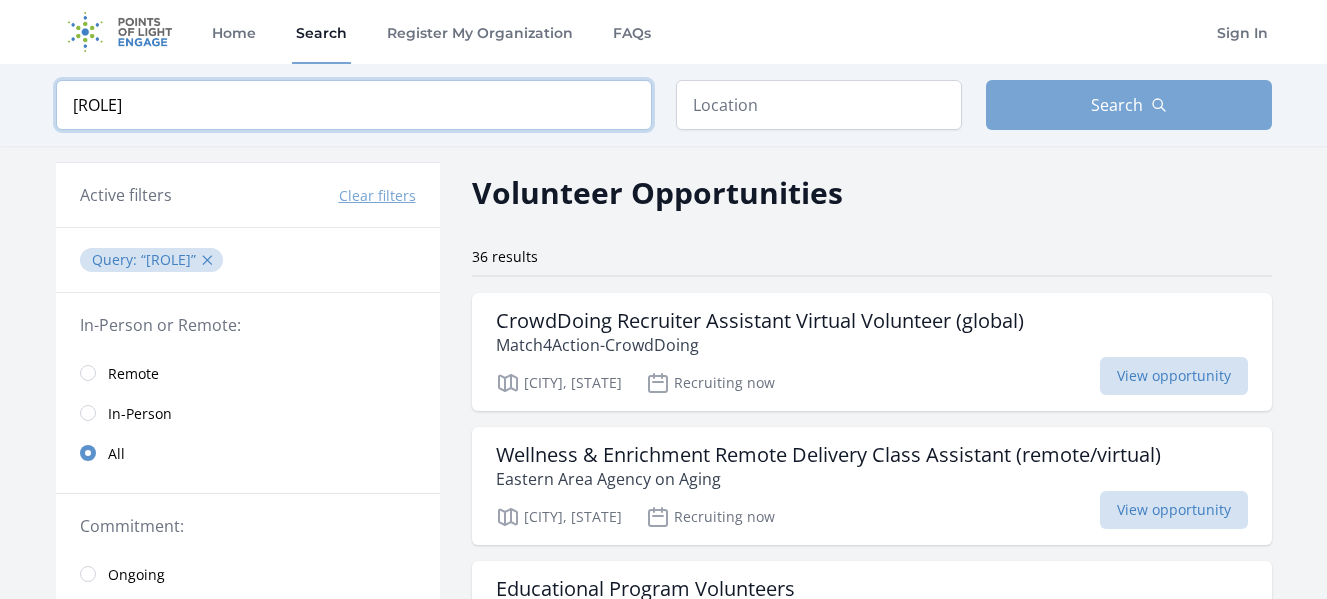 type on "medical virtual assistant" 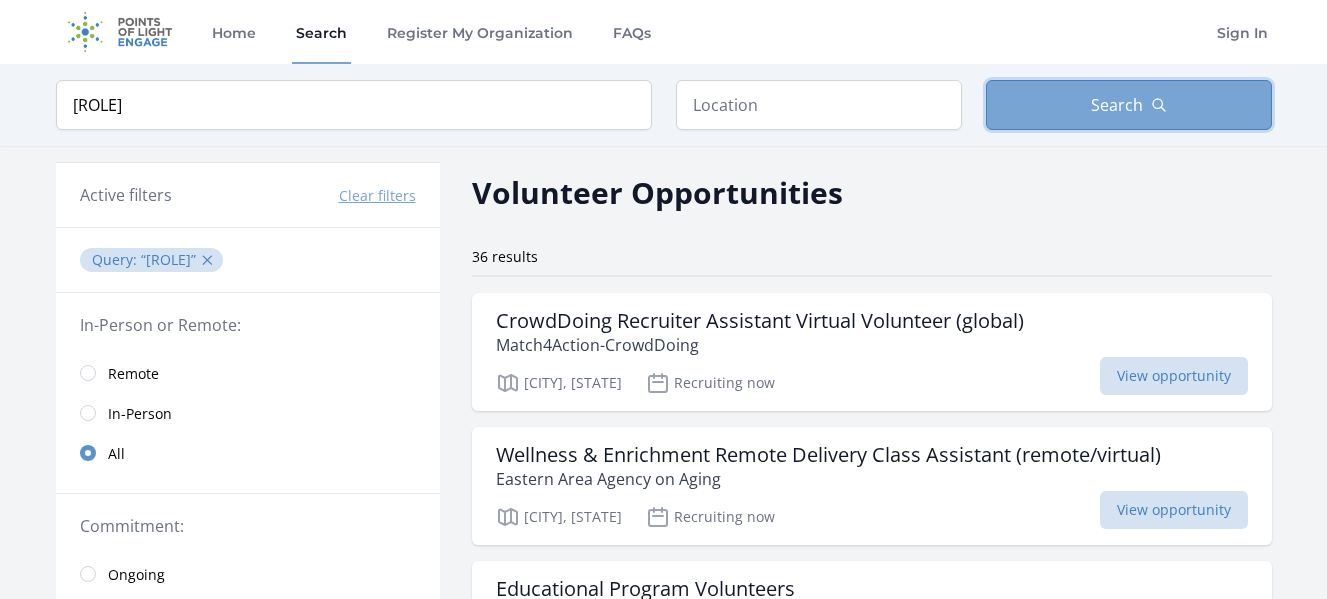 click on "Search" at bounding box center [1129, 105] 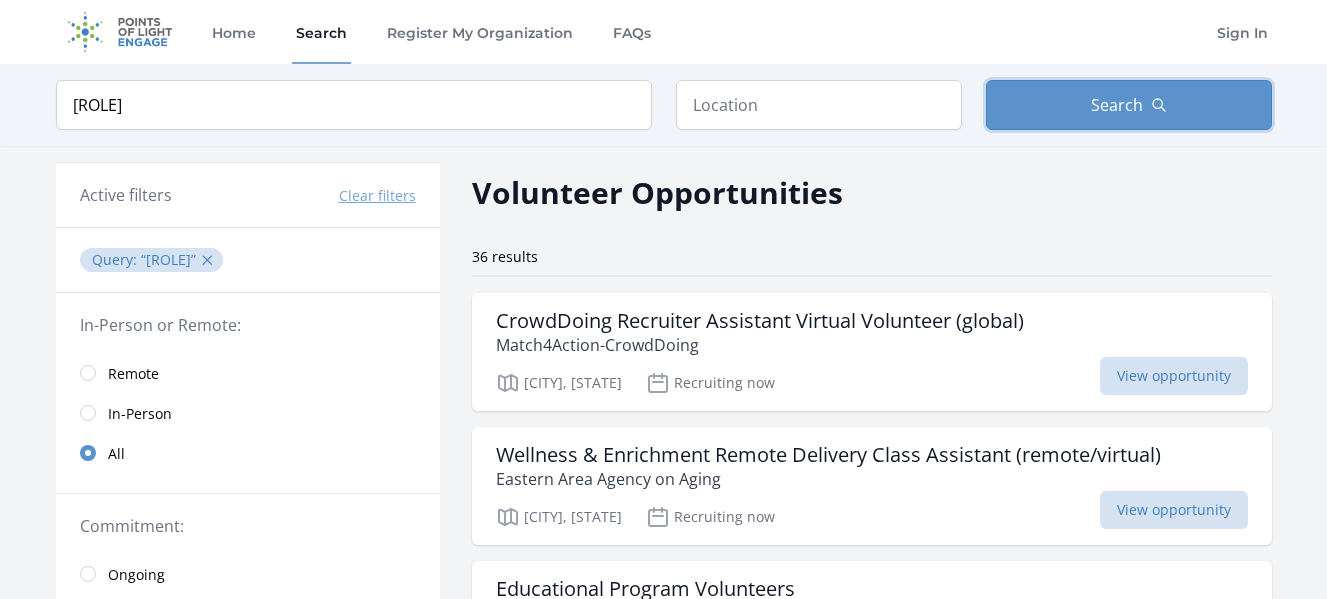 type 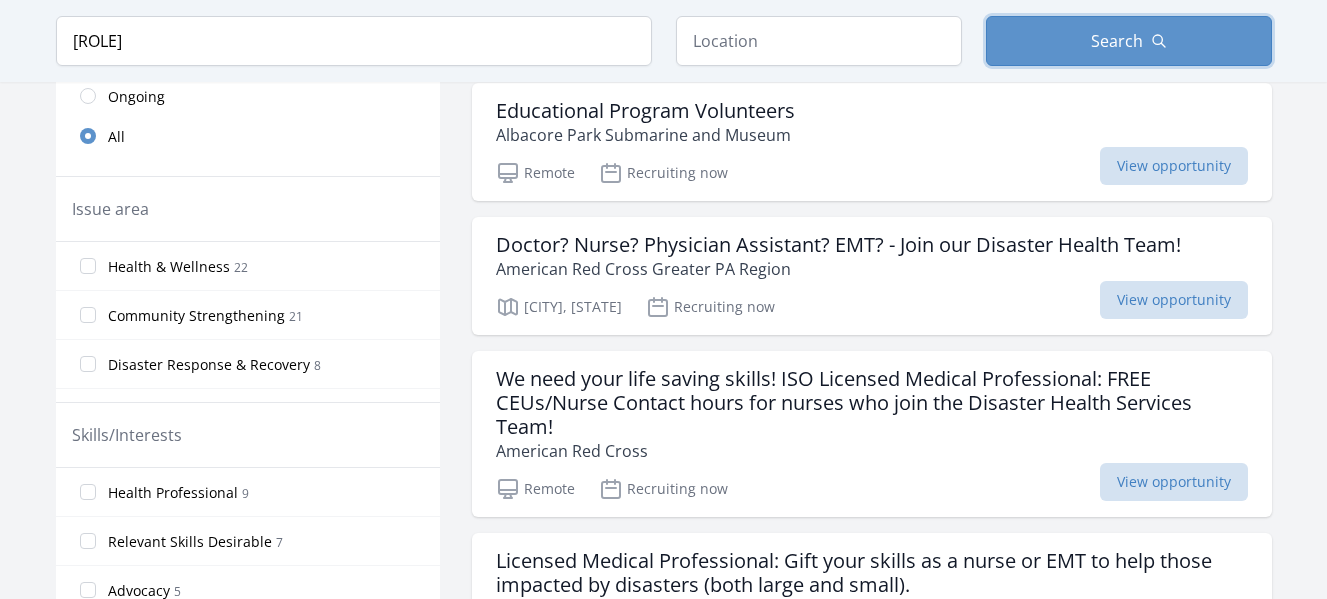 scroll, scrollTop: 480, scrollLeft: 0, axis: vertical 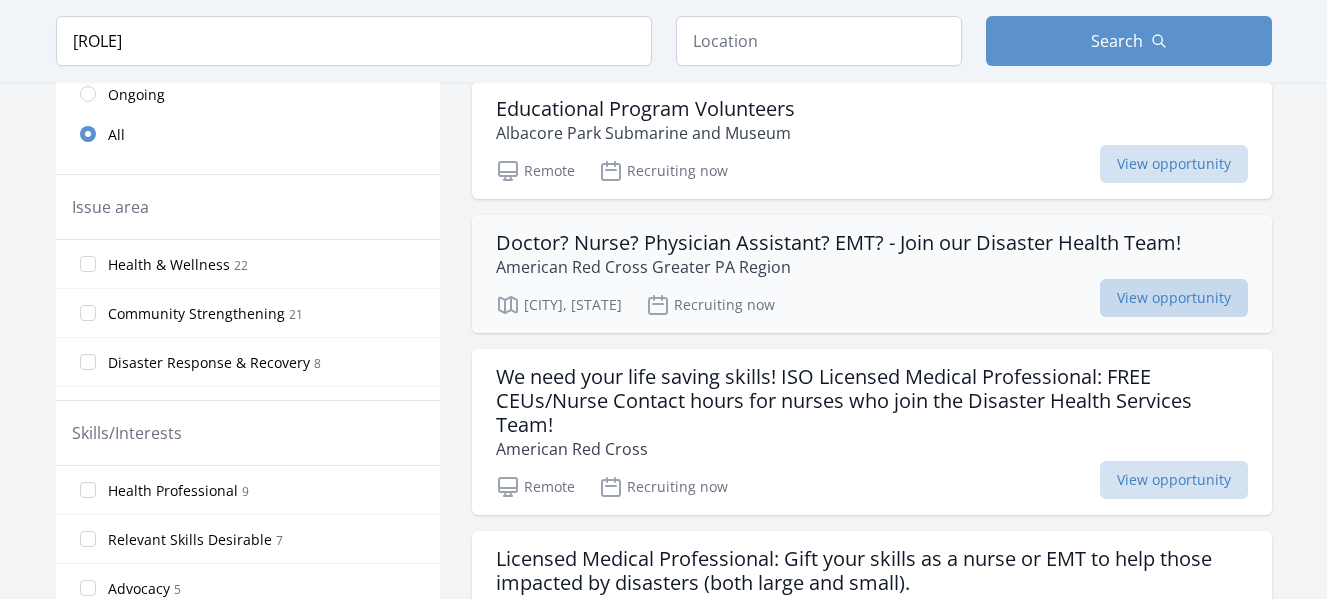 click on "View opportunity" at bounding box center [1174, 298] 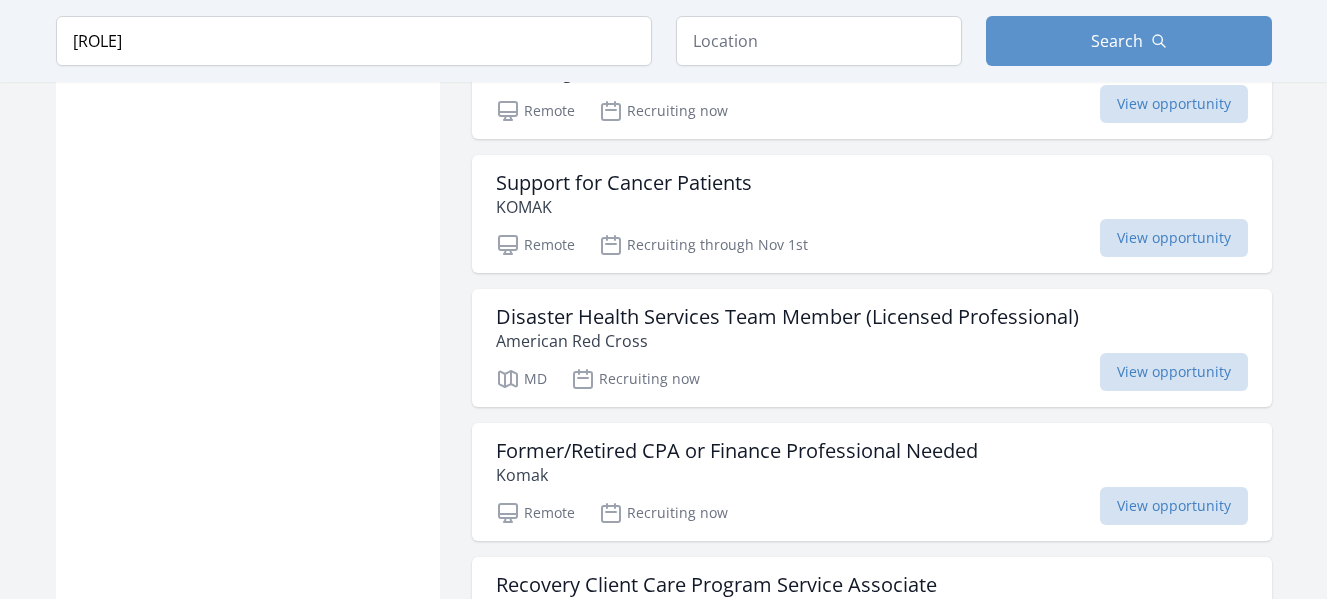 scroll, scrollTop: 2160, scrollLeft: 0, axis: vertical 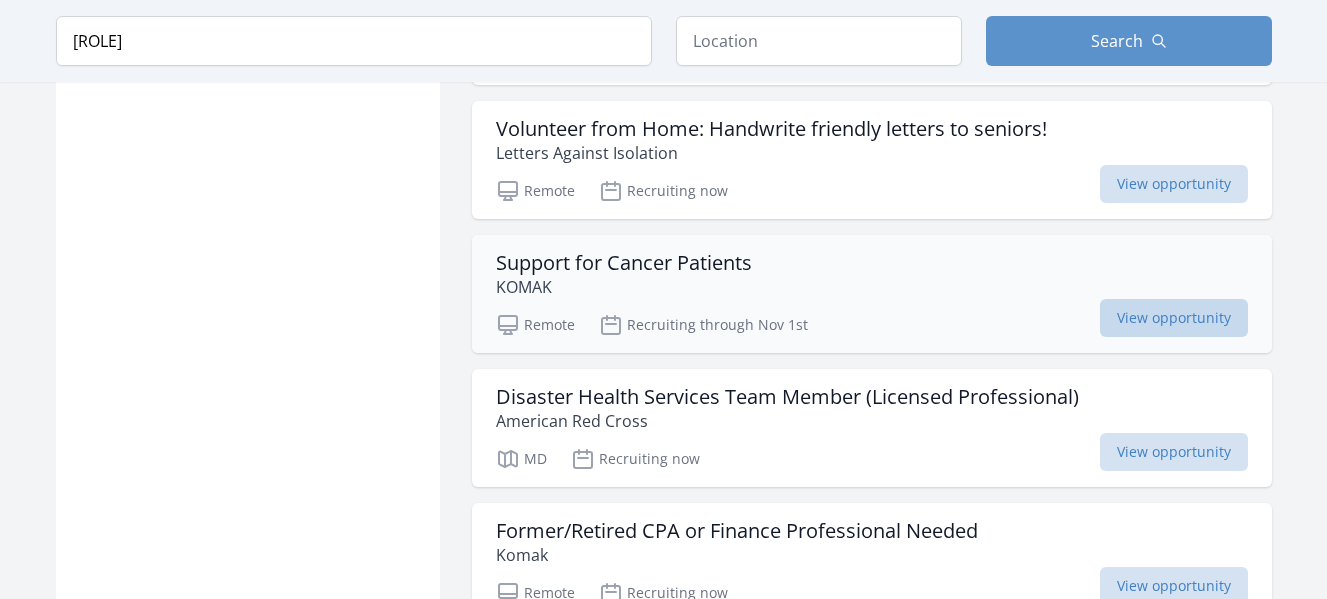 click on "View opportunity" at bounding box center [1174, 318] 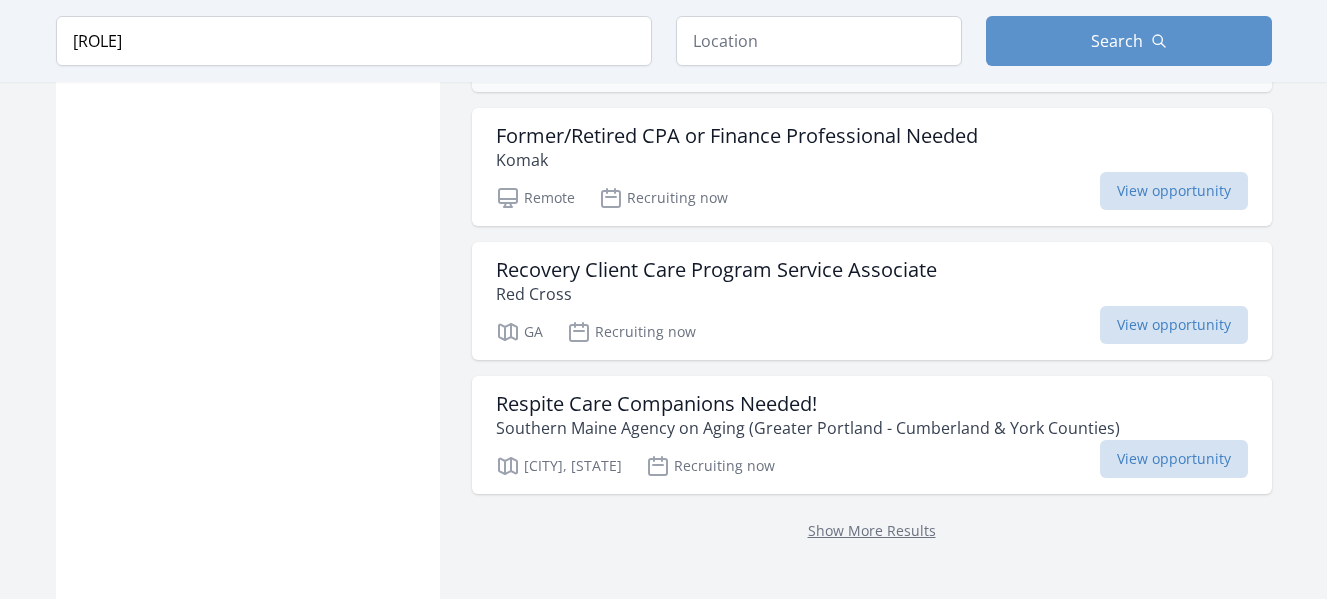 scroll, scrollTop: 2560, scrollLeft: 0, axis: vertical 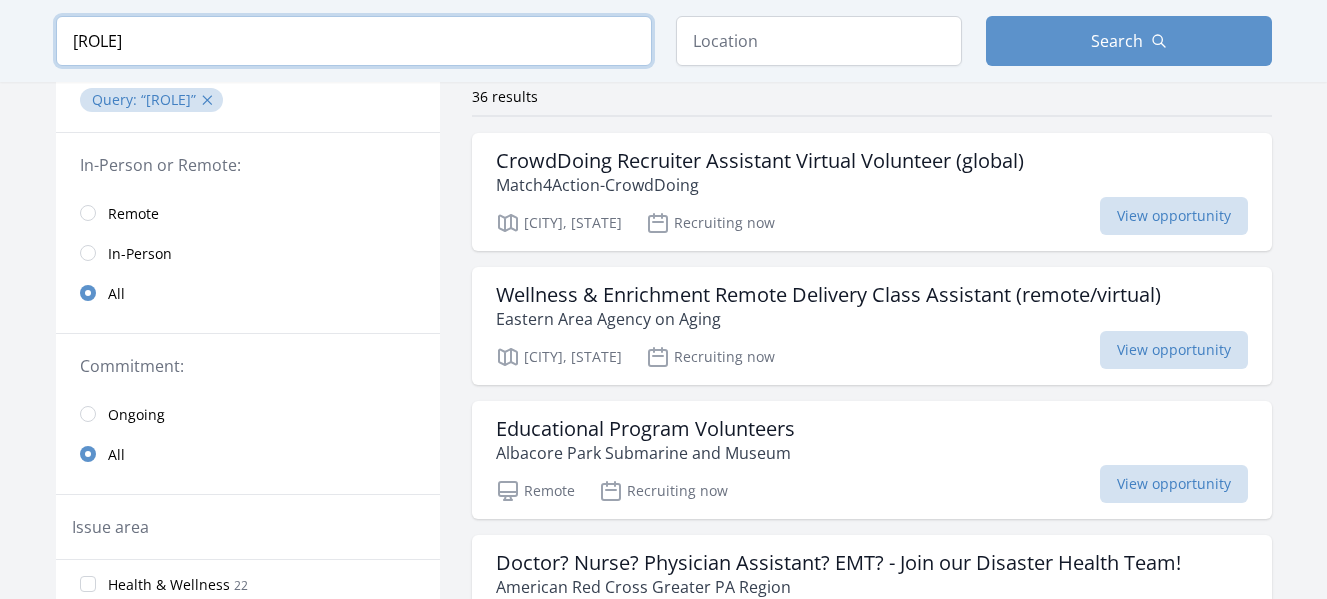 click on "medical virtual assistant" at bounding box center [354, 41] 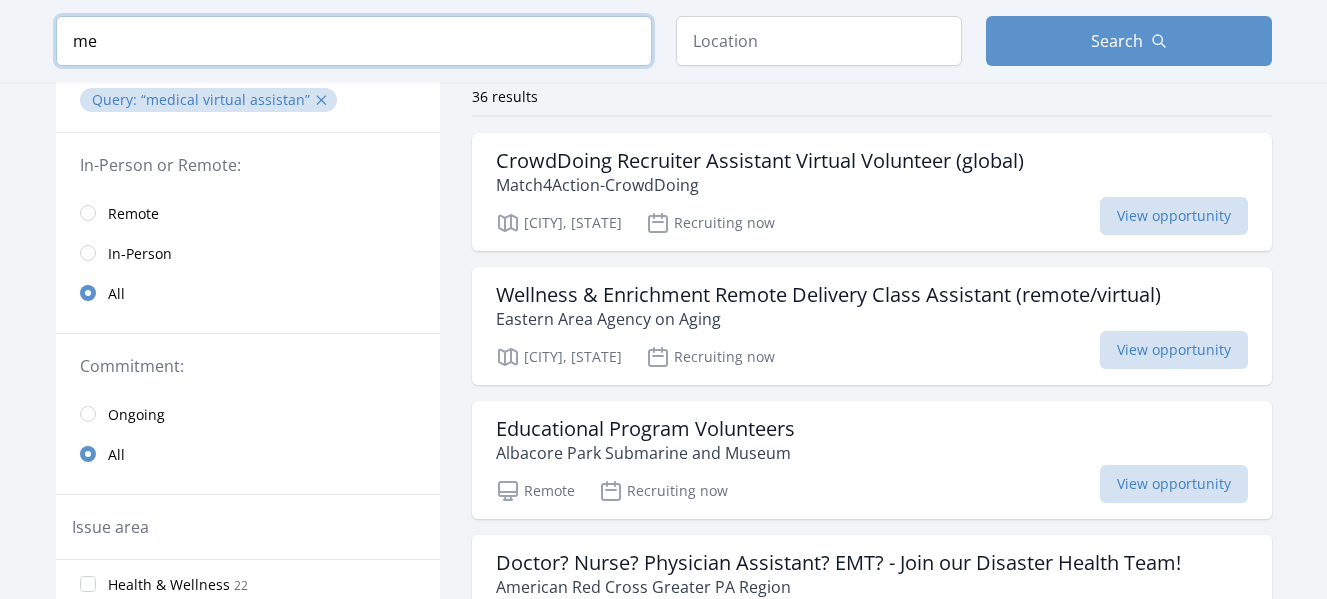 type on "m" 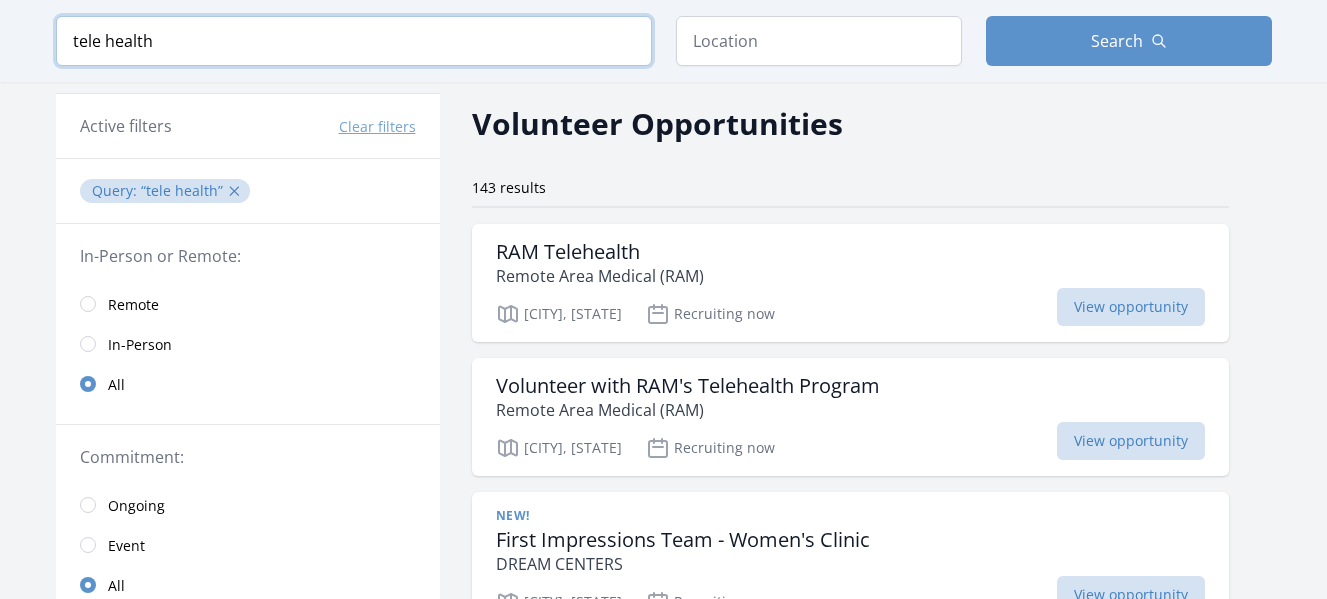 scroll, scrollTop: 7, scrollLeft: 0, axis: vertical 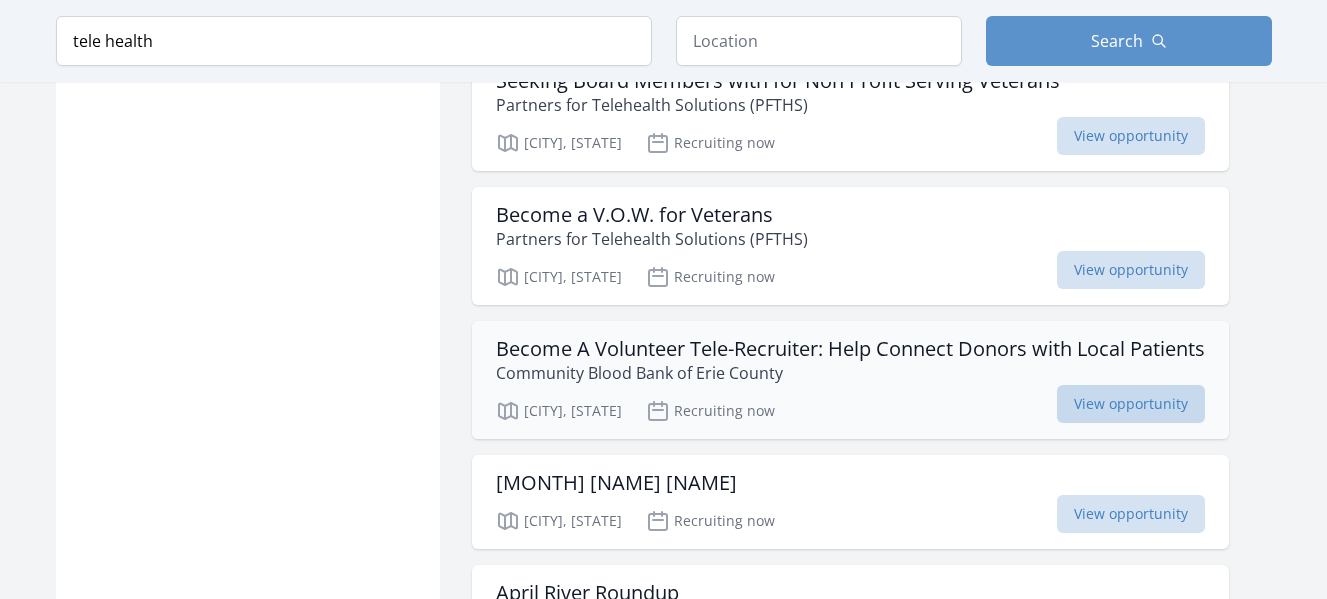 click on "View opportunity" at bounding box center (1131, 404) 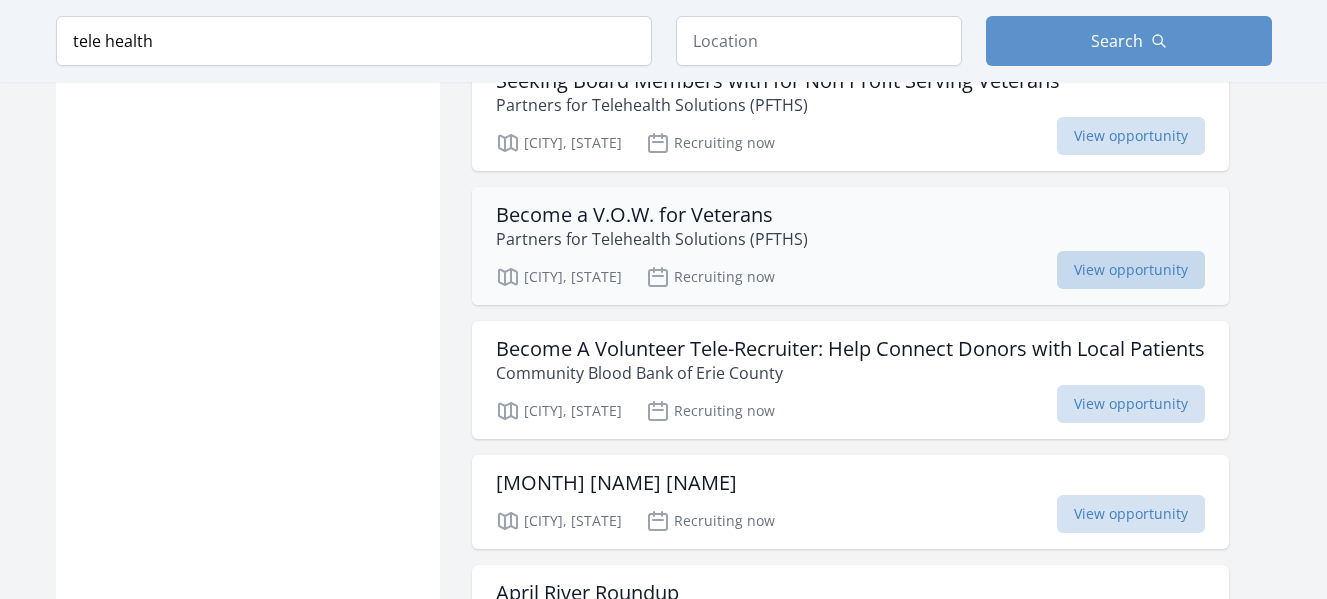 click on "View opportunity" at bounding box center [1131, 270] 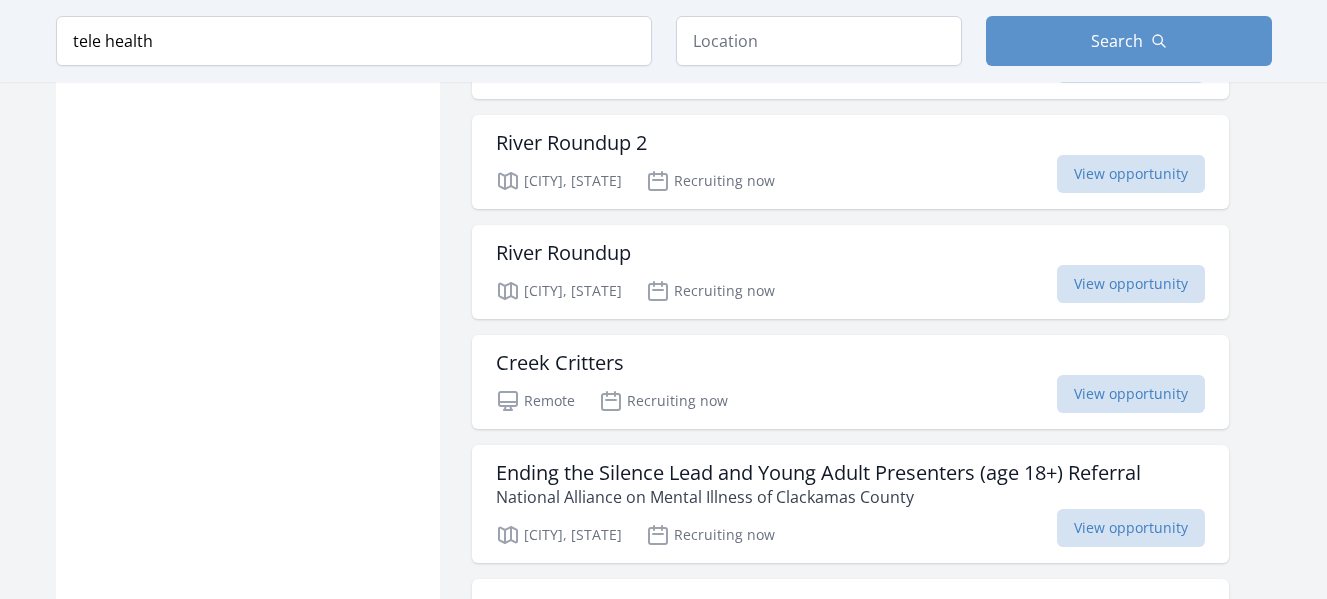 scroll, scrollTop: 2200, scrollLeft: 0, axis: vertical 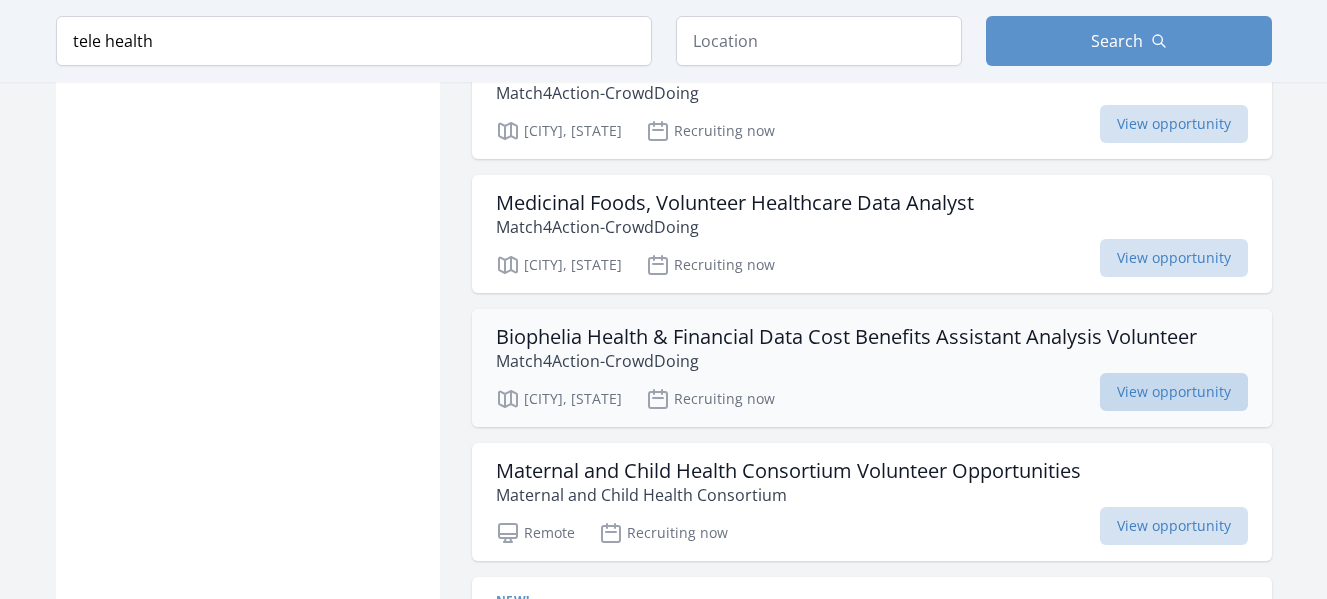 click on "View opportunity" at bounding box center (1174, 392) 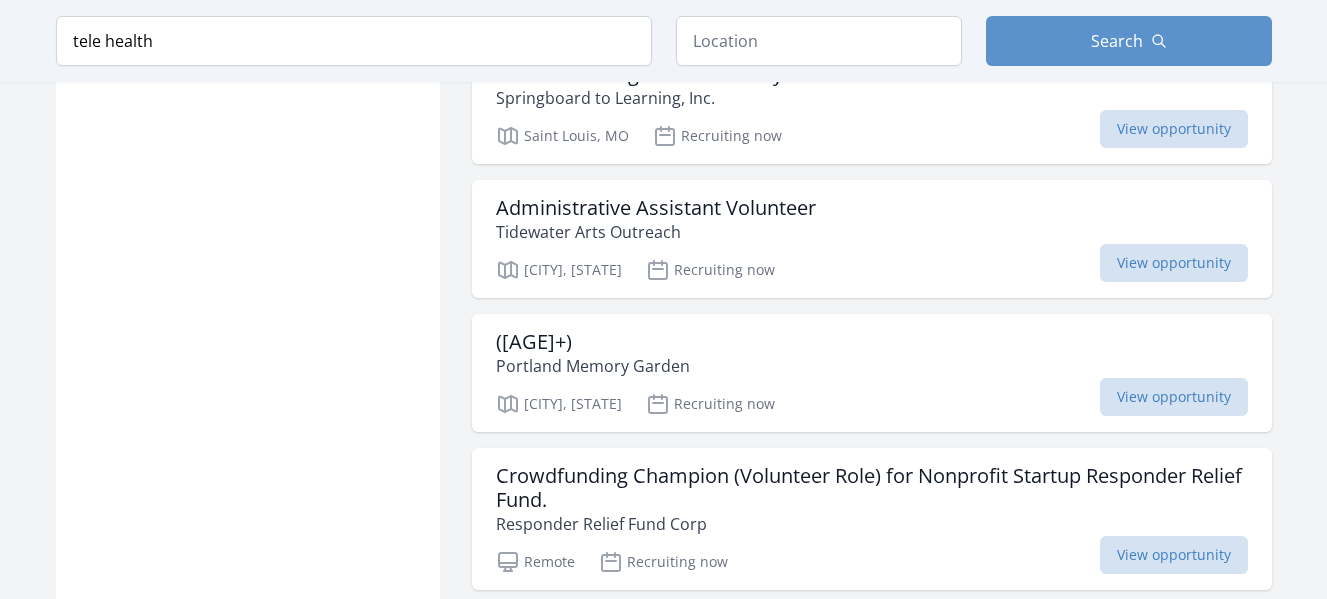 scroll, scrollTop: 4840, scrollLeft: 0, axis: vertical 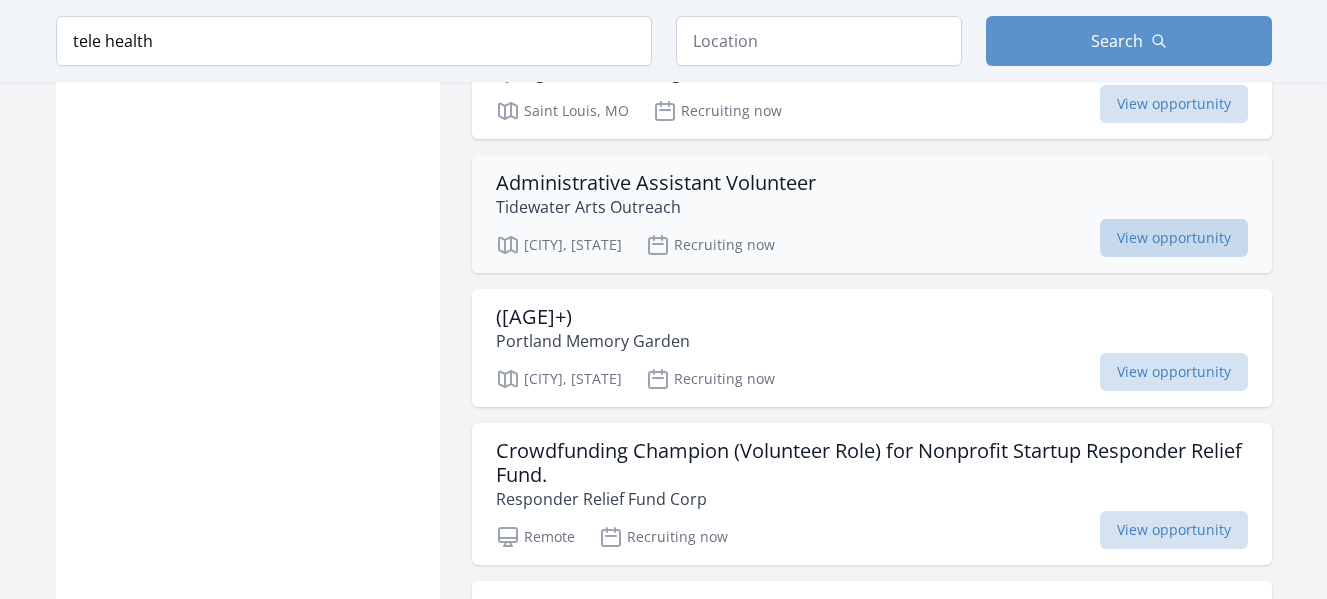 click on "View opportunity" at bounding box center [1174, 238] 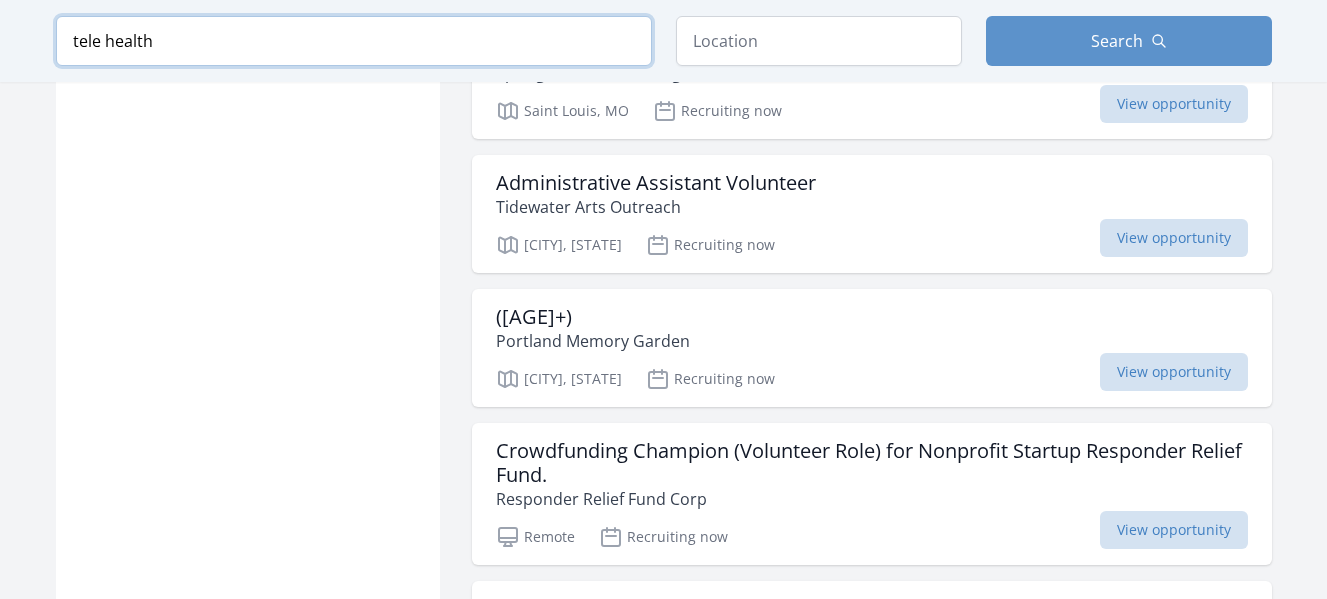 click on "tele health" at bounding box center [354, 41] 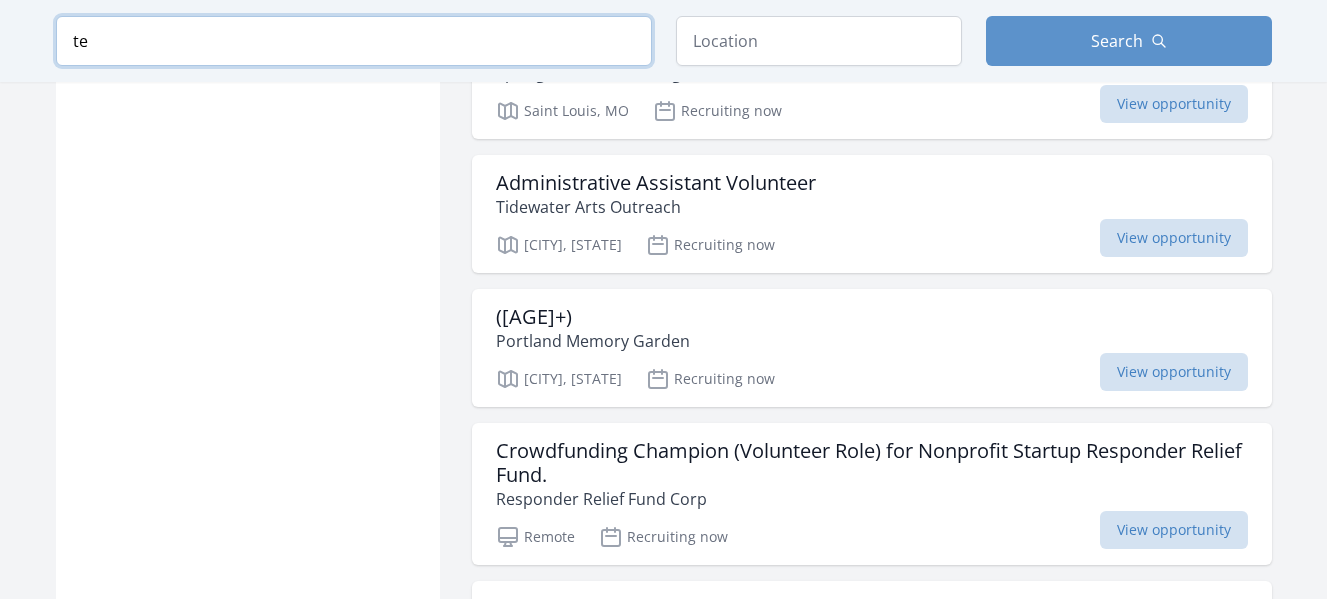 type on "t" 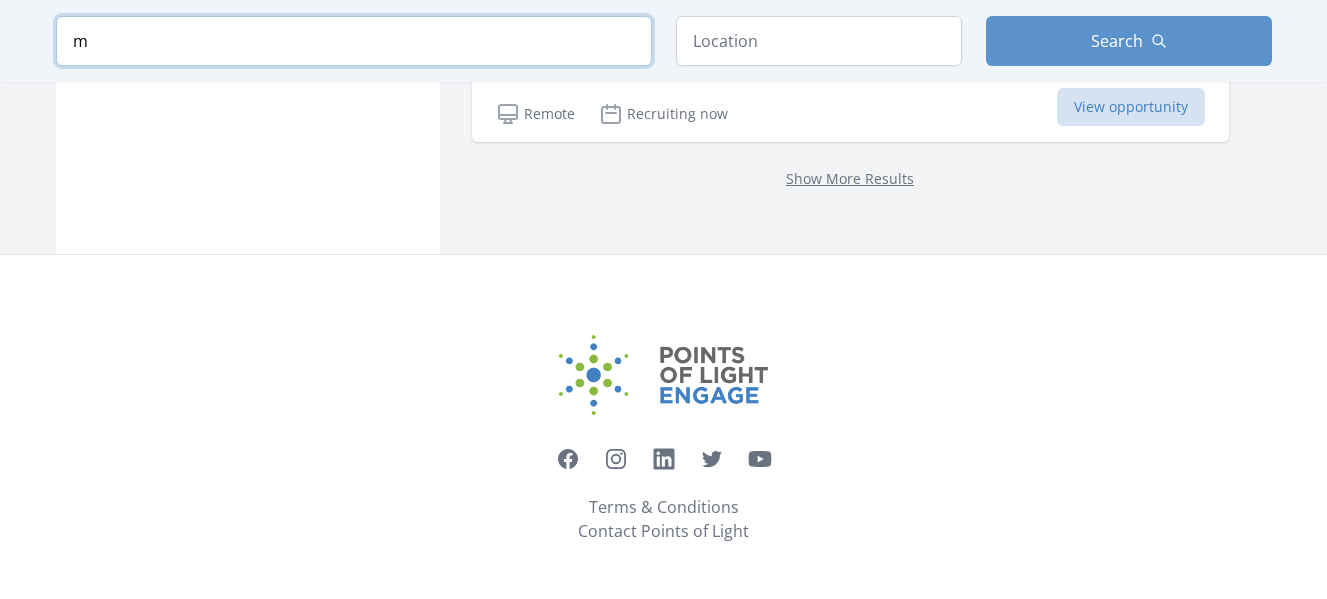 scroll, scrollTop: 2715, scrollLeft: 0, axis: vertical 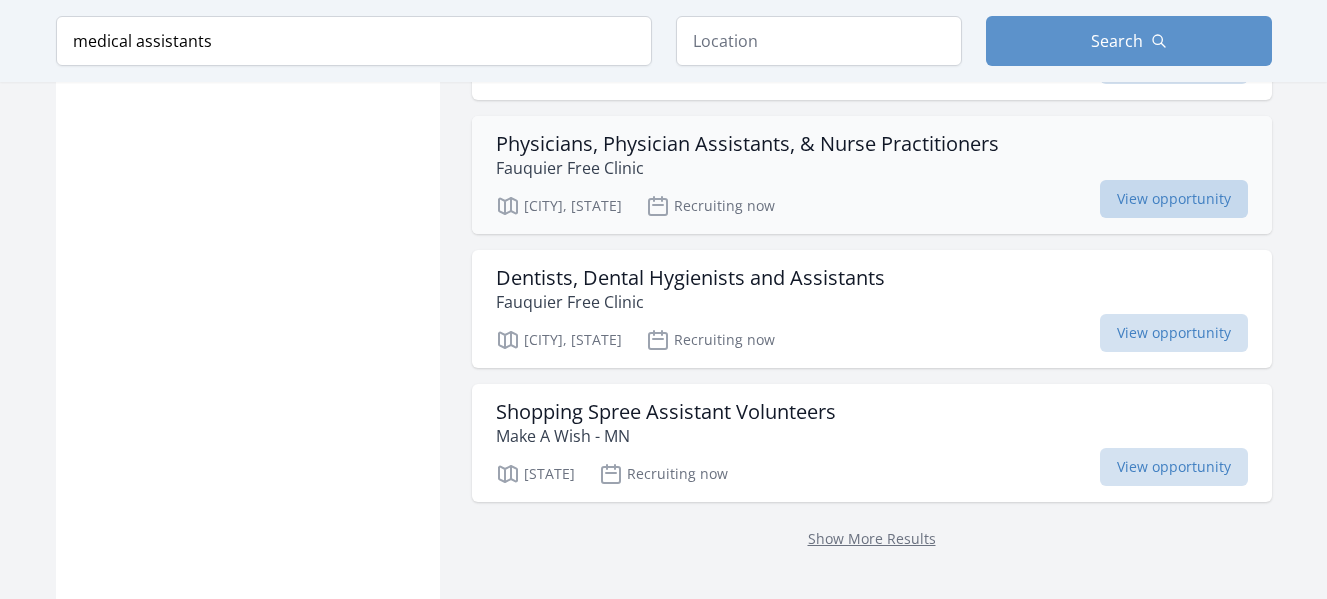 click on "View opportunity" at bounding box center [1174, 199] 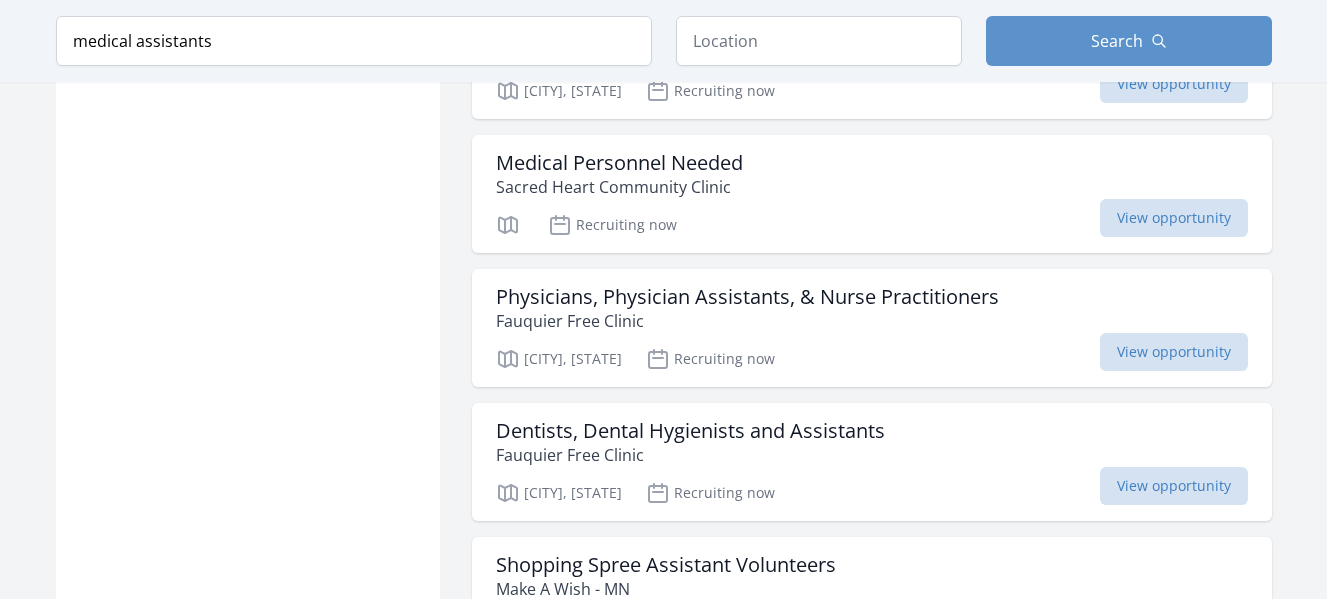 scroll, scrollTop: 2367, scrollLeft: 0, axis: vertical 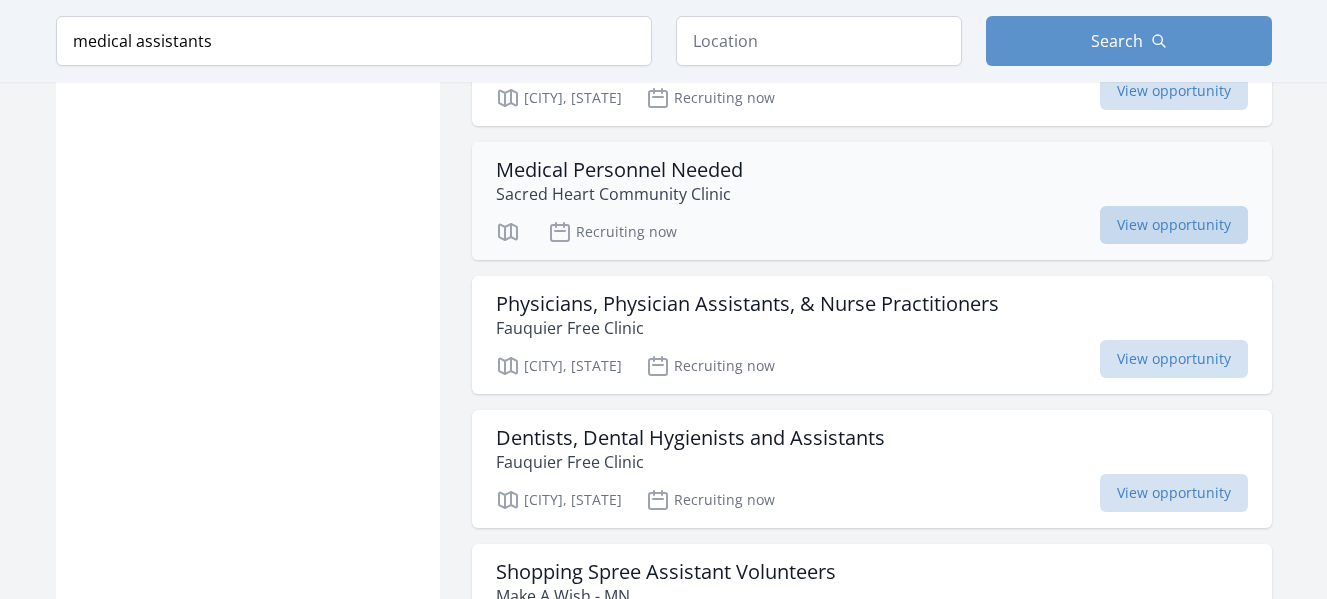 click on "View opportunity" at bounding box center [1174, 225] 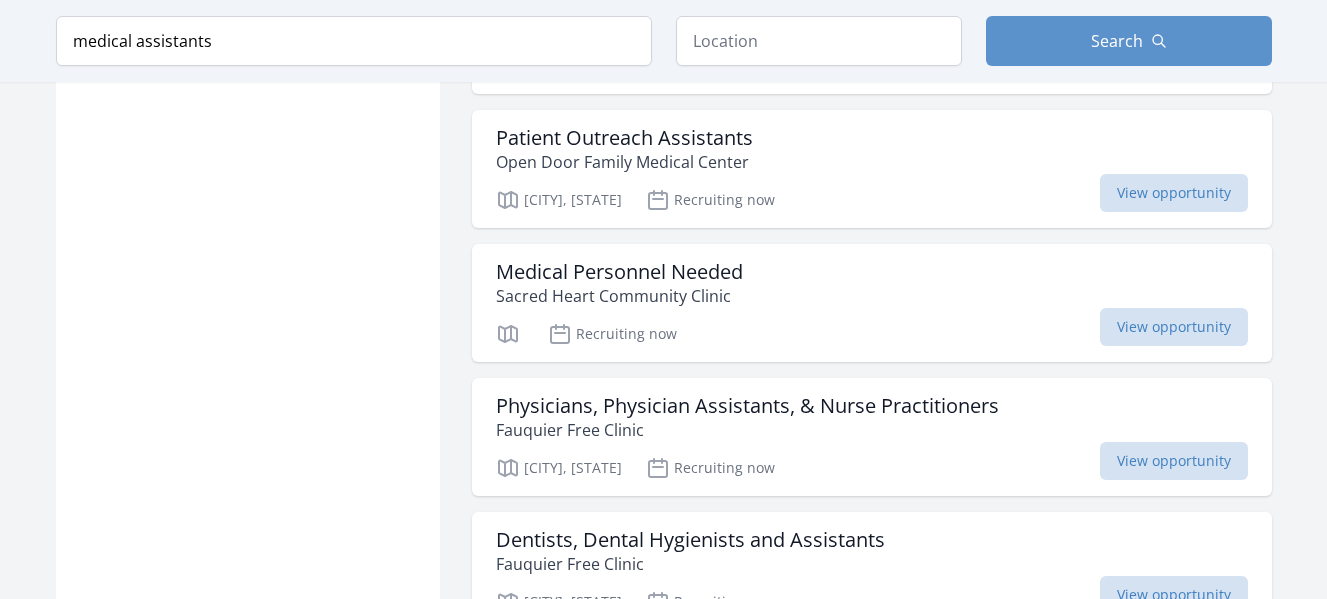 scroll, scrollTop: 2247, scrollLeft: 0, axis: vertical 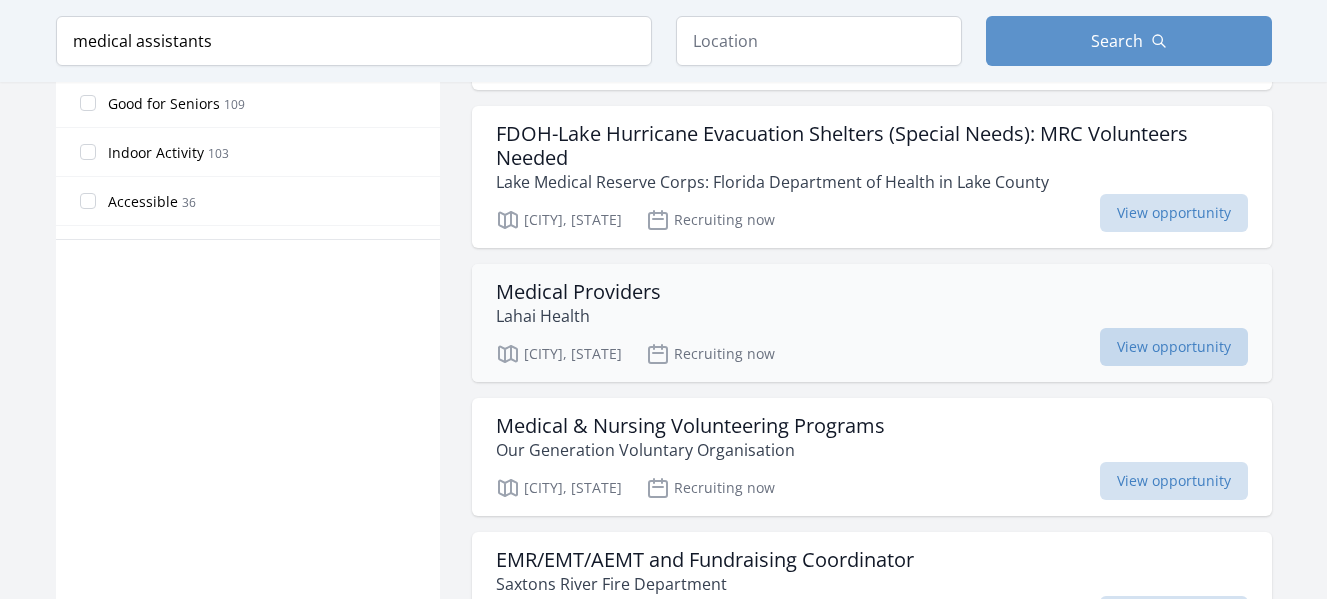 click on "View opportunity" at bounding box center (1174, 347) 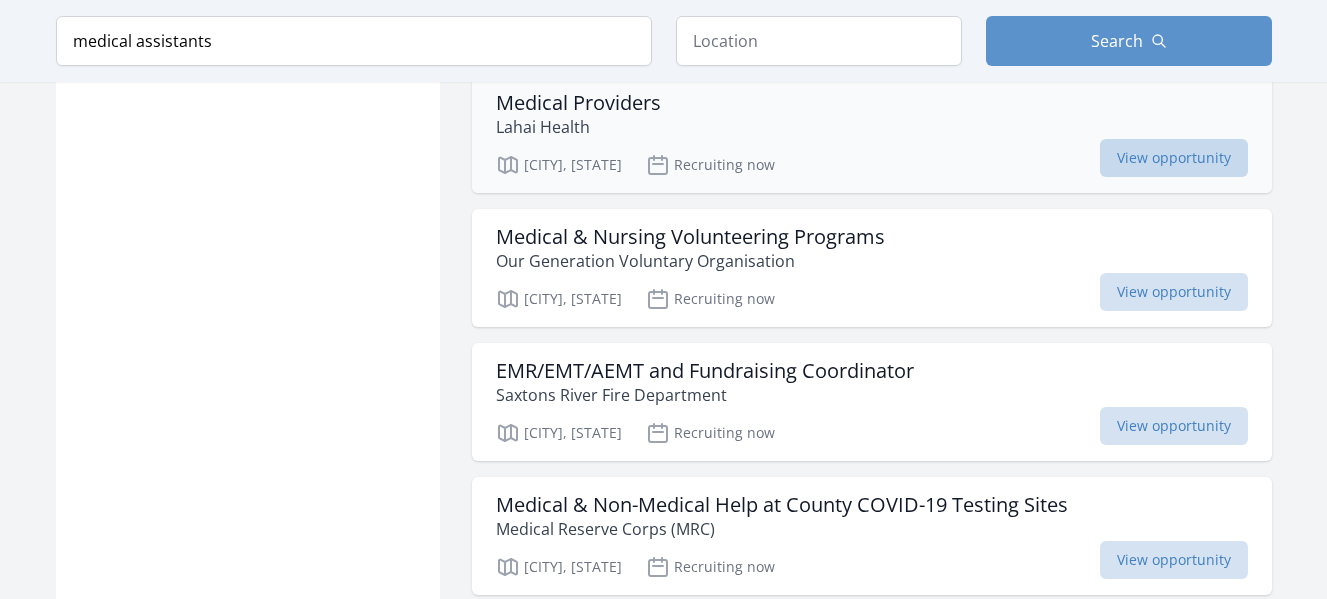 scroll, scrollTop: 1373, scrollLeft: 0, axis: vertical 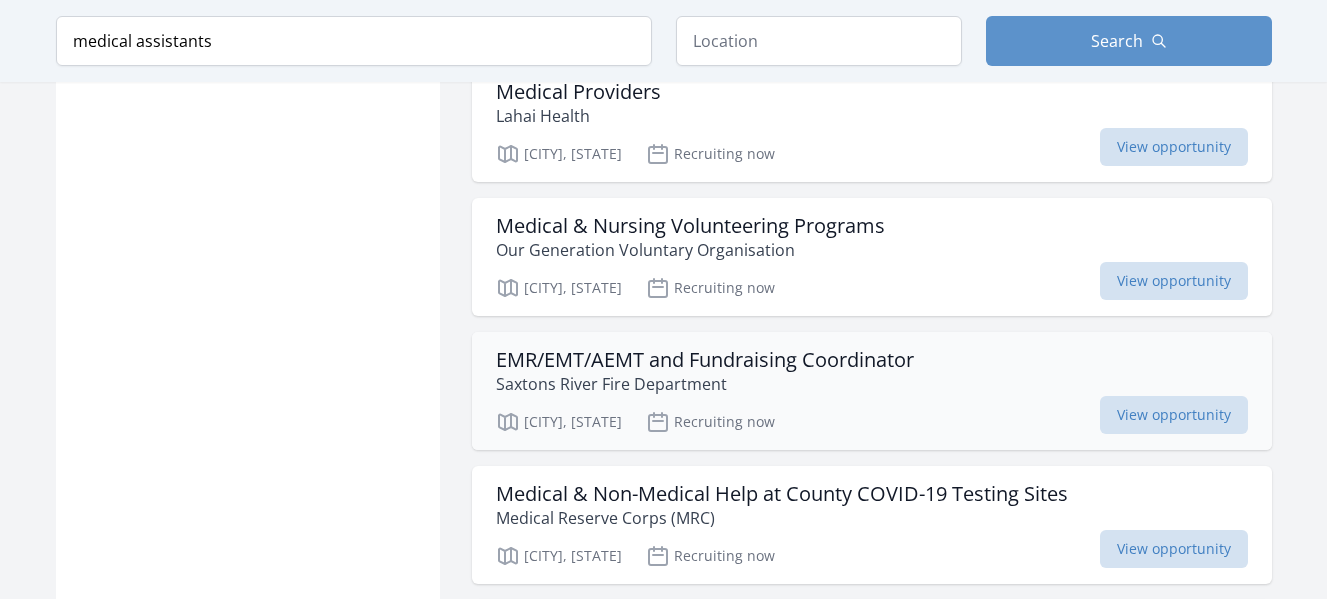 click on "EMR/EMT/AEMT and Fundraising Coordinator" at bounding box center (705, 360) 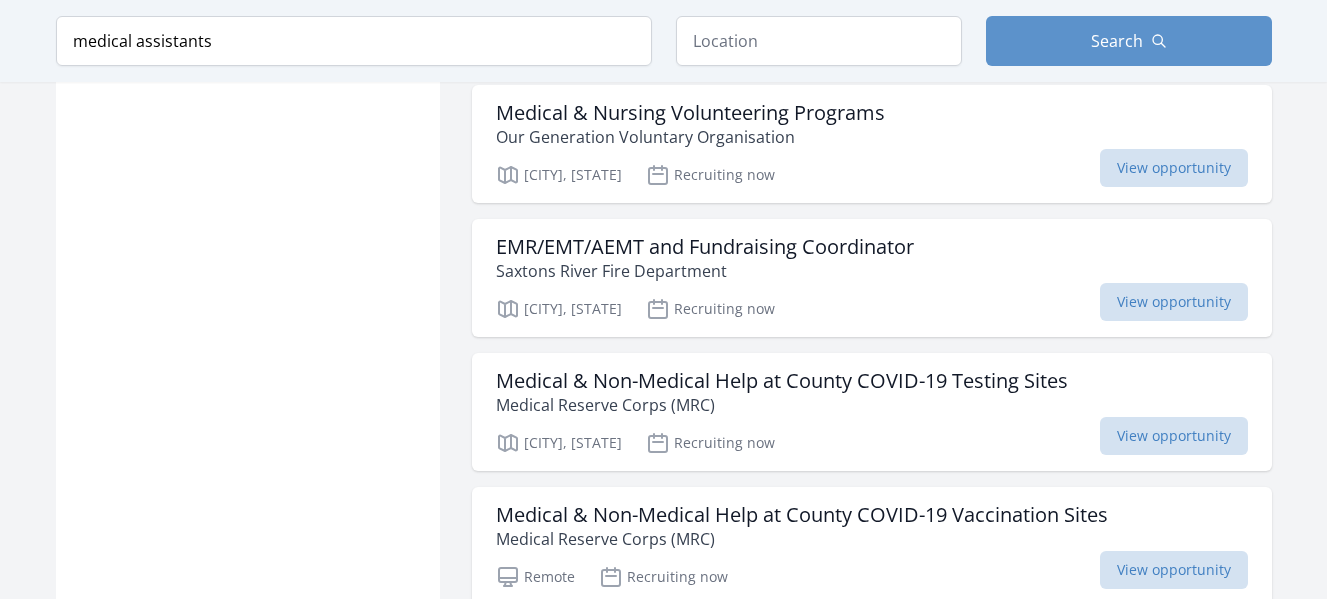 scroll, scrollTop: 1533, scrollLeft: 0, axis: vertical 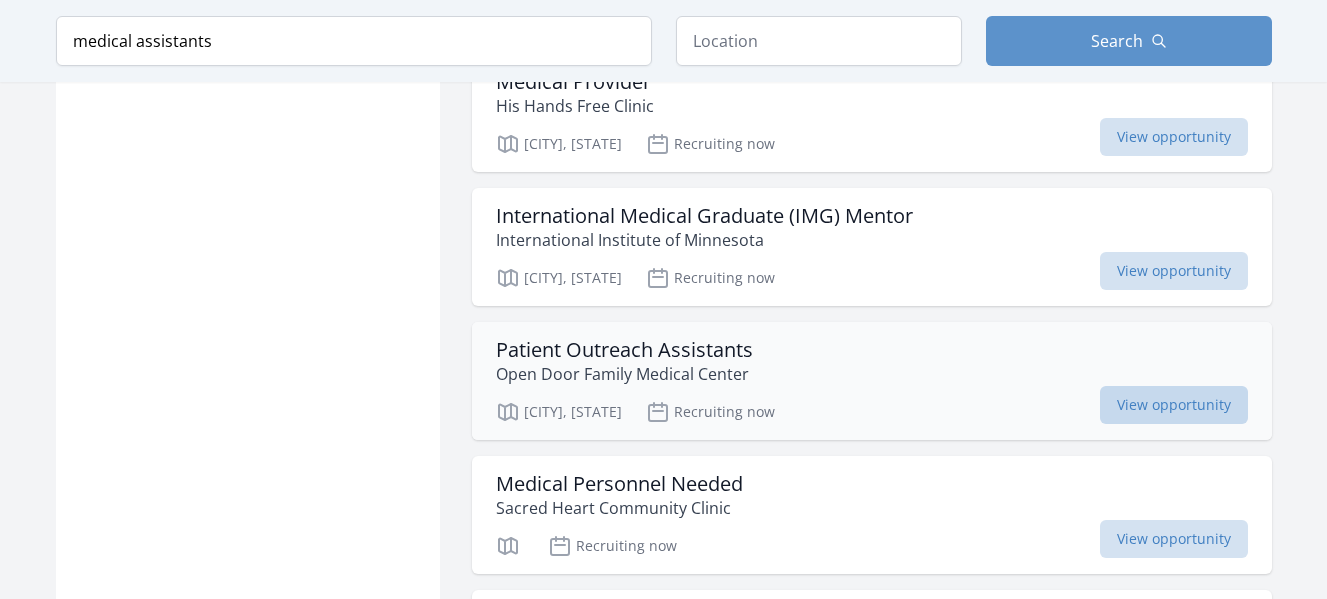 click on "View opportunity" at bounding box center (1174, 405) 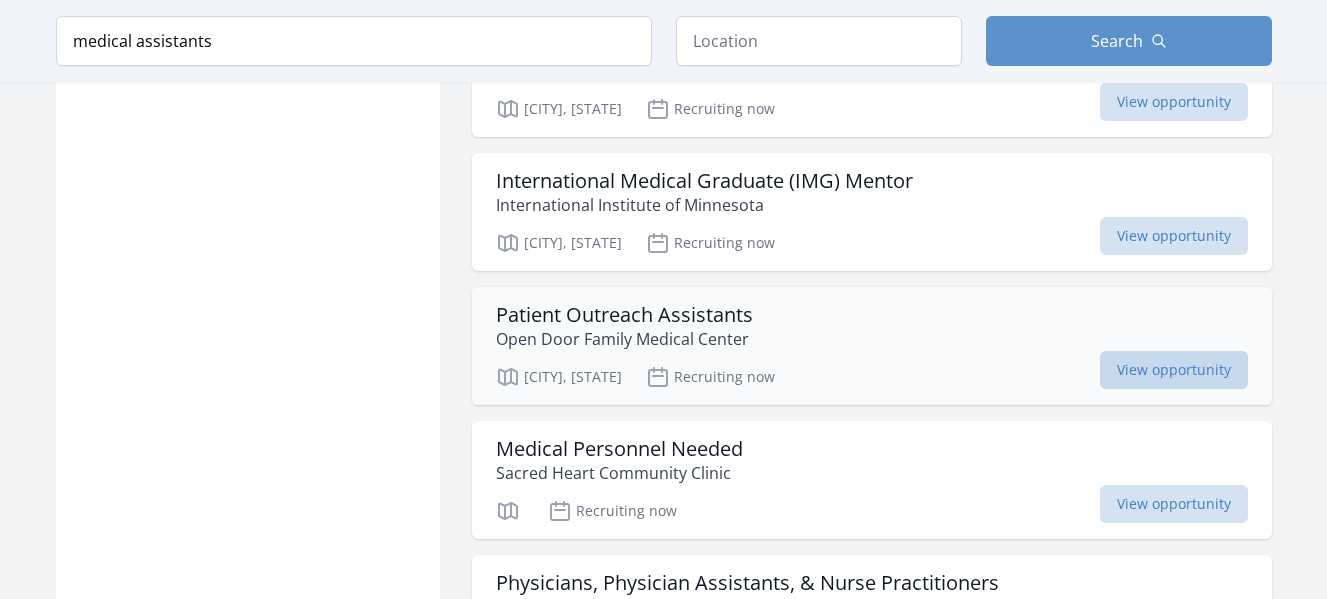 scroll, scrollTop: 2093, scrollLeft: 0, axis: vertical 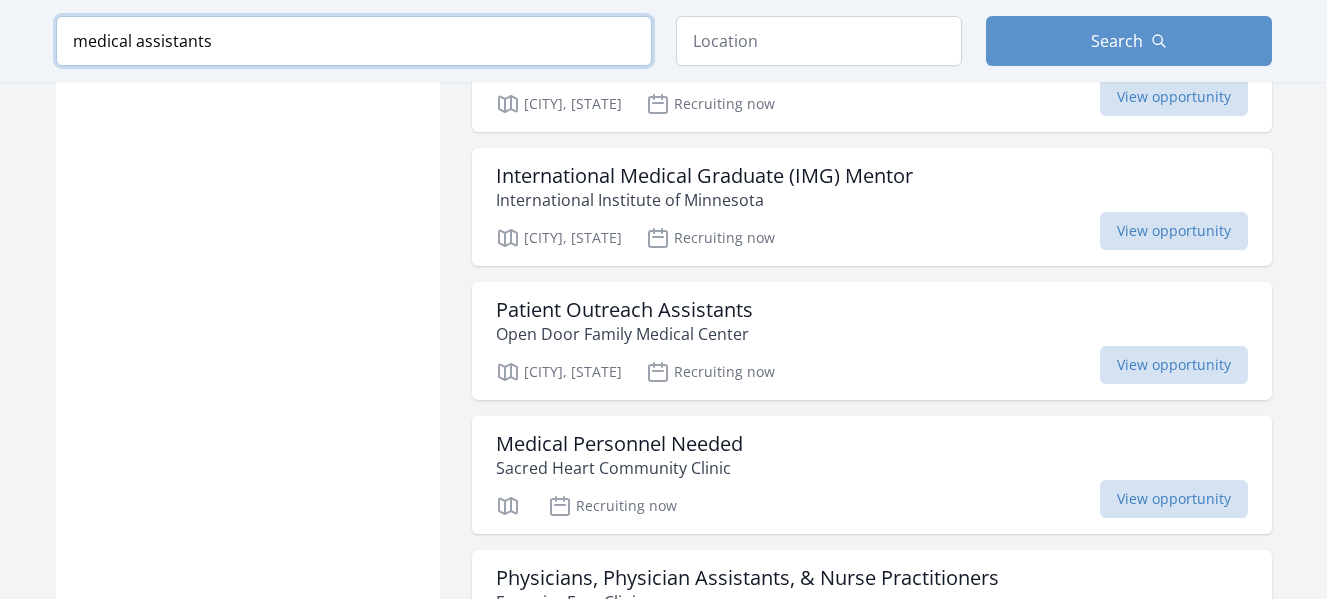 click on "medical assistants" at bounding box center [354, 41] 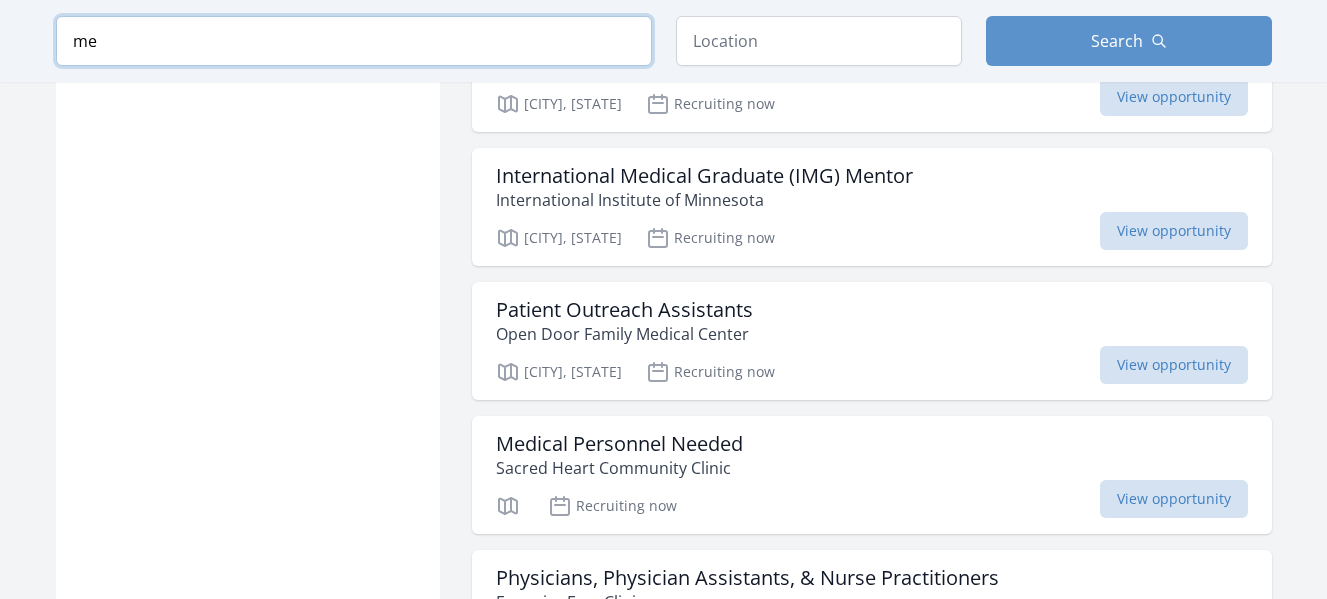 type on "m" 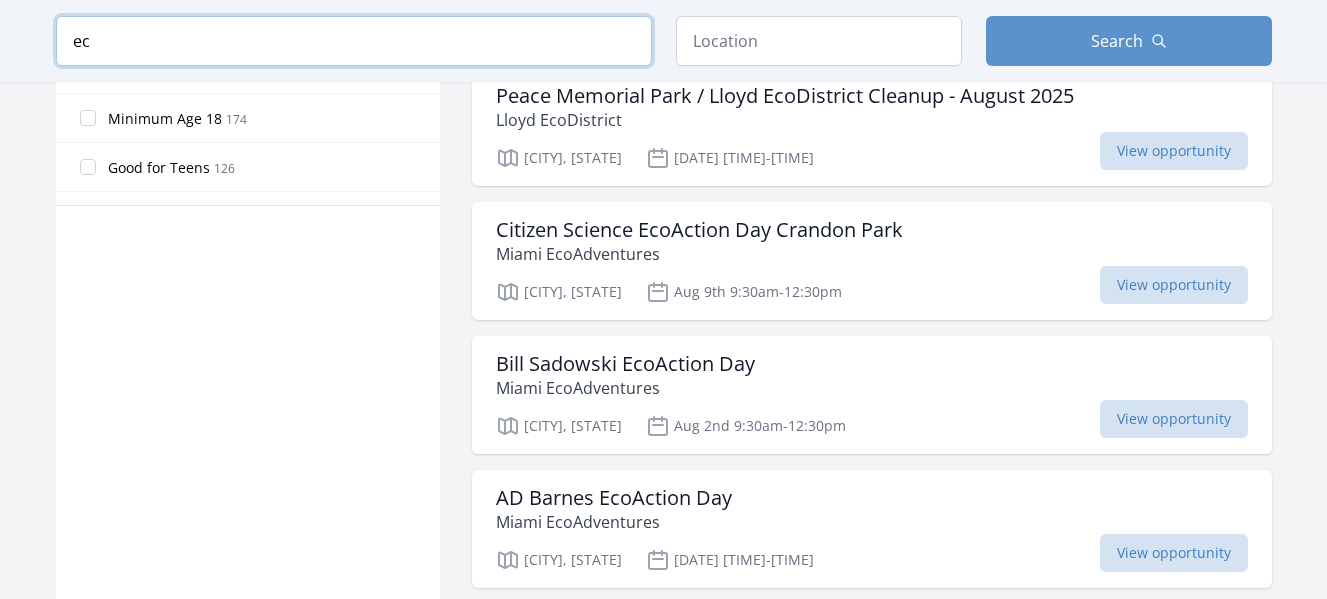 scroll, scrollTop: 2093, scrollLeft: 0, axis: vertical 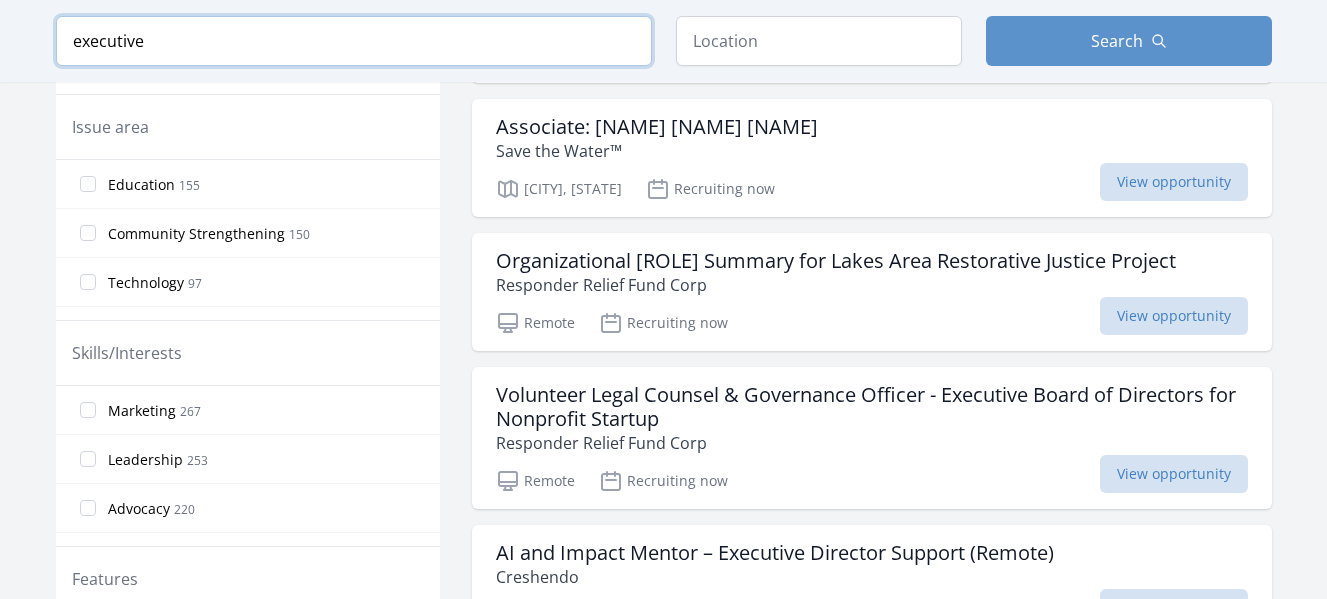 click on "executive" at bounding box center [354, 41] 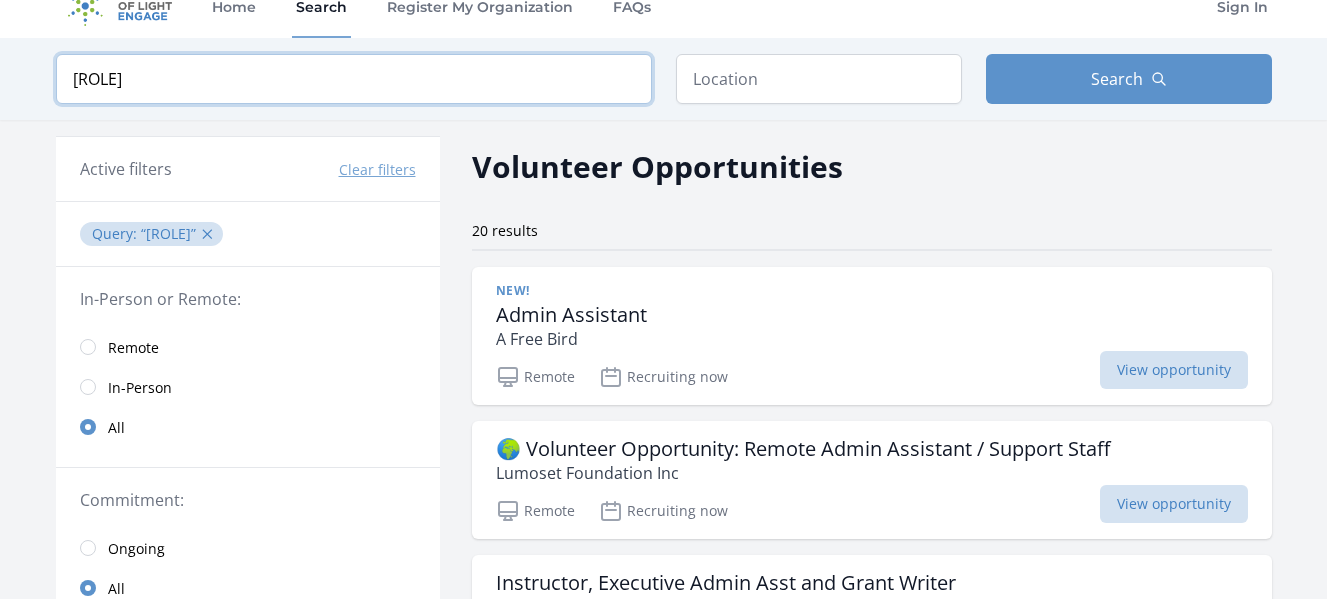 scroll, scrollTop: 0, scrollLeft: 0, axis: both 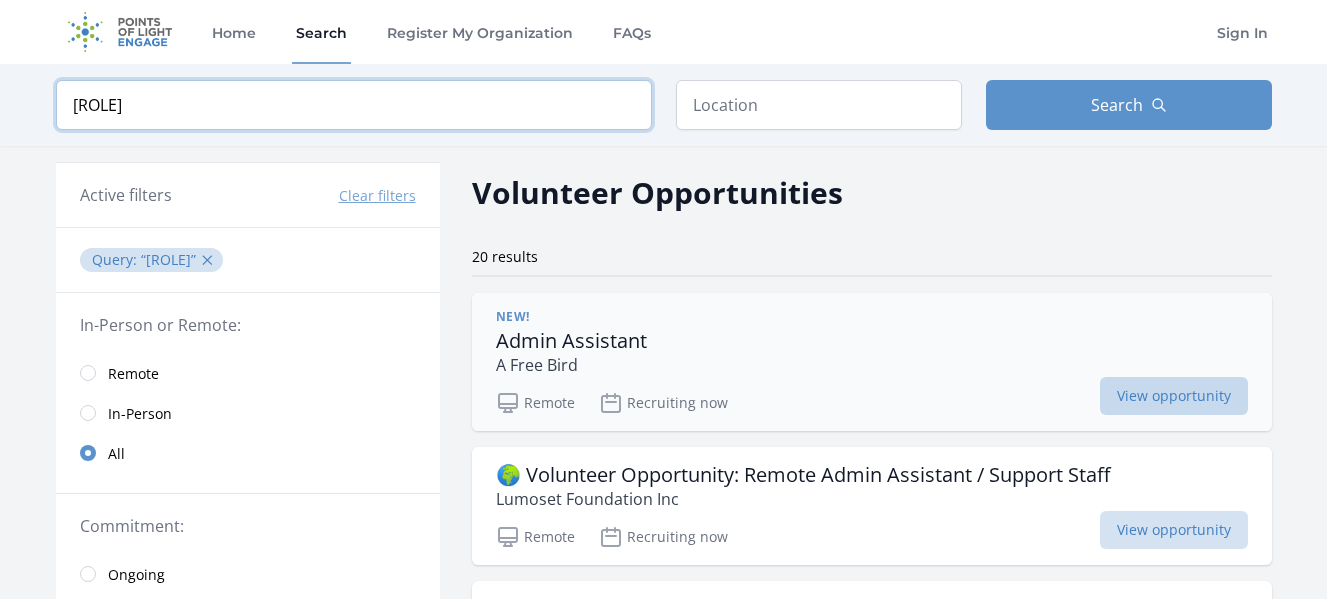 type on "executive admin assistant" 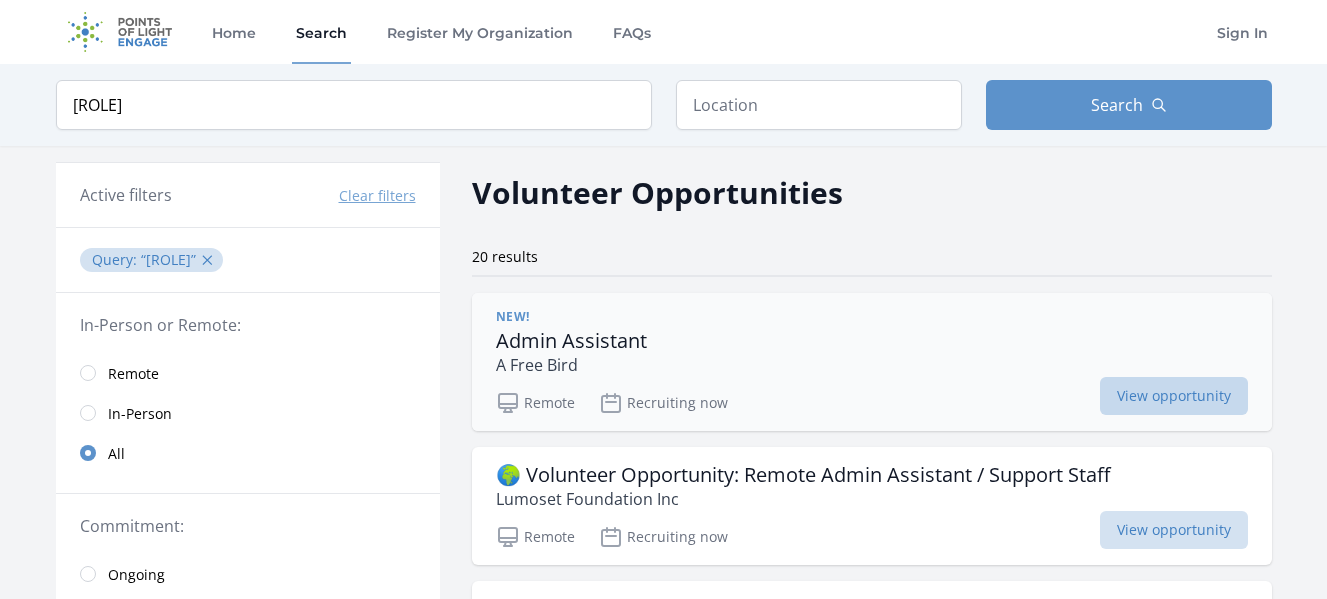 click on "View opportunity" at bounding box center [1174, 396] 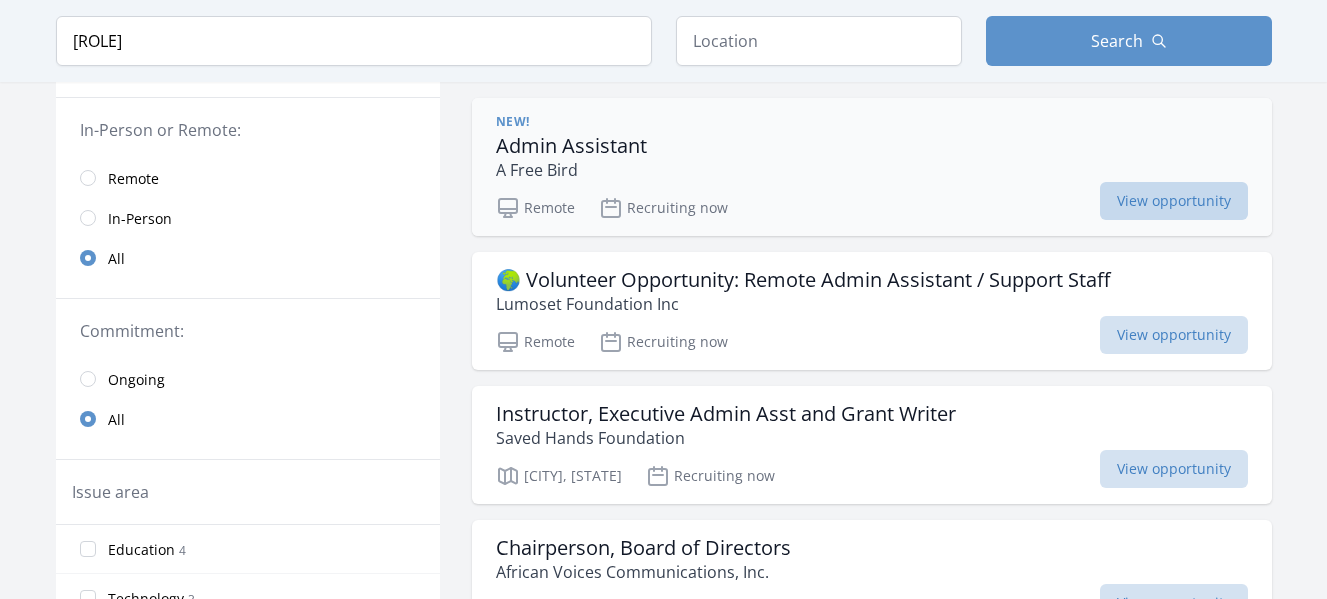 scroll, scrollTop: 200, scrollLeft: 0, axis: vertical 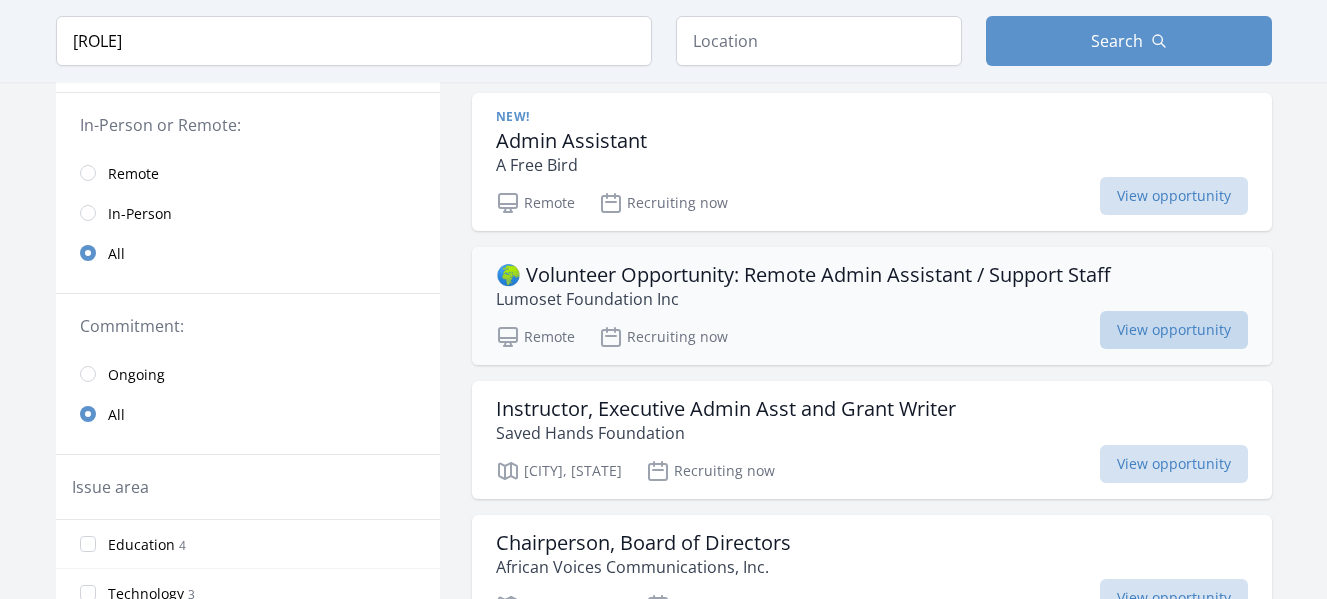 click on "View opportunity" at bounding box center [1174, 330] 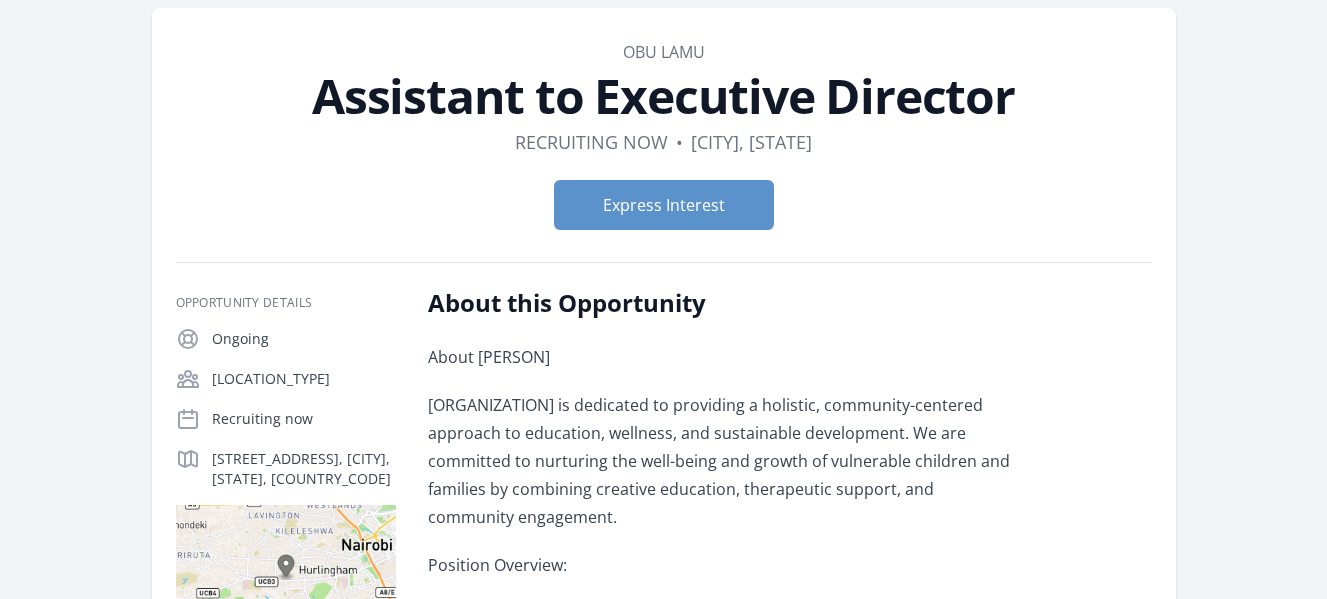 scroll, scrollTop: 40, scrollLeft: 0, axis: vertical 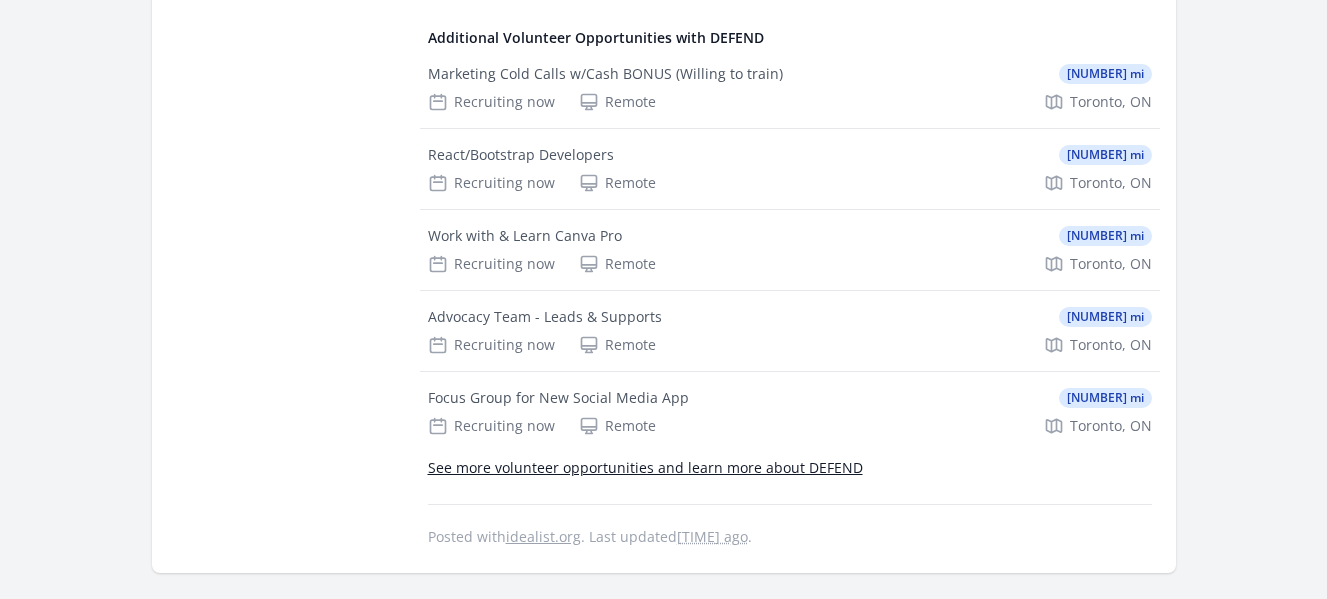click on "See  more volunteer opportunities and learn more about DEFEND" at bounding box center [645, 467] 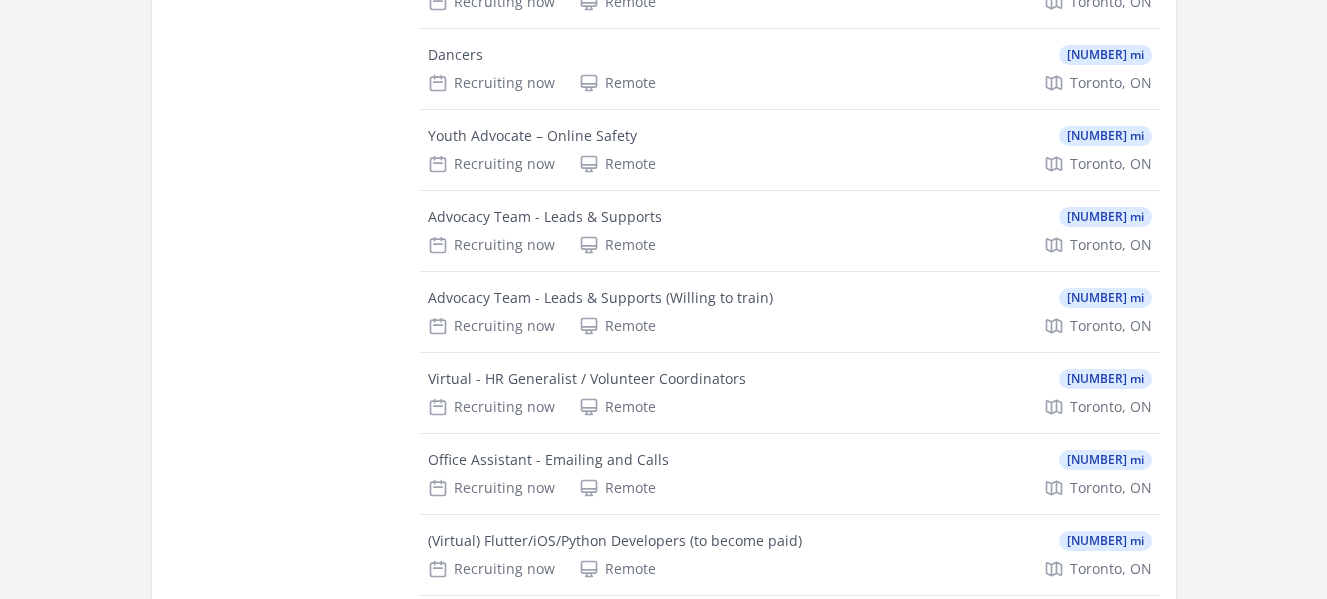 scroll, scrollTop: 4240, scrollLeft: 0, axis: vertical 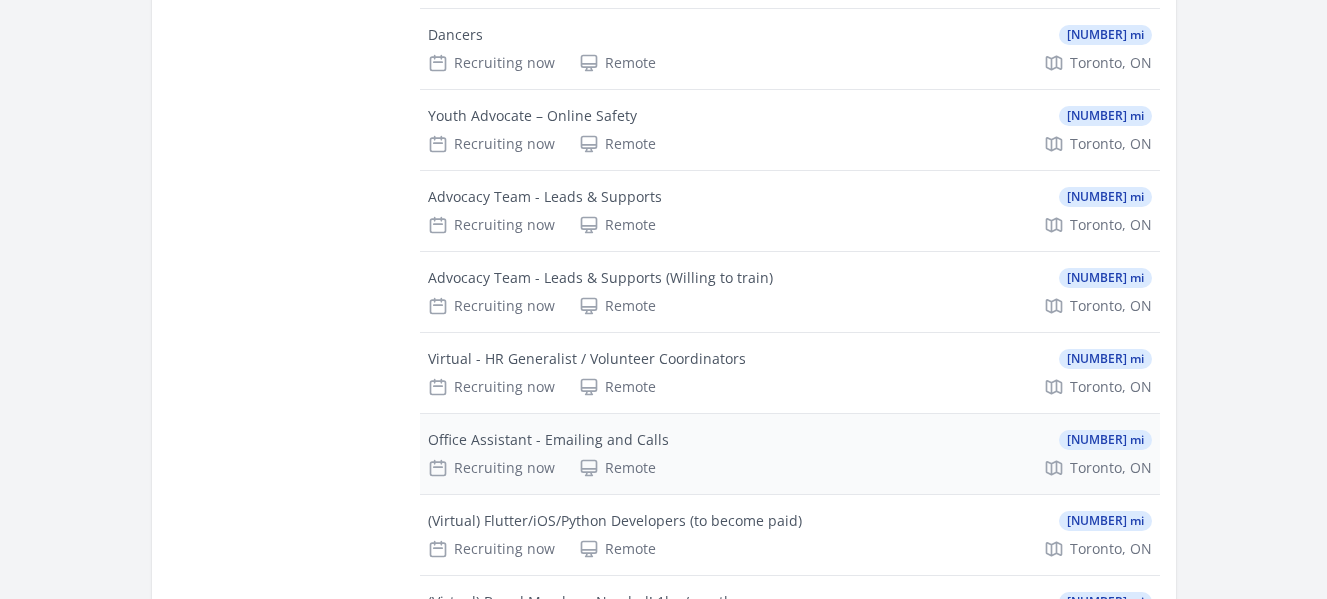 click on "Office Assistant - Emailing and Calls
7579 mi
Recruiting now
Remote
Toronto, ON" at bounding box center (790, 454) 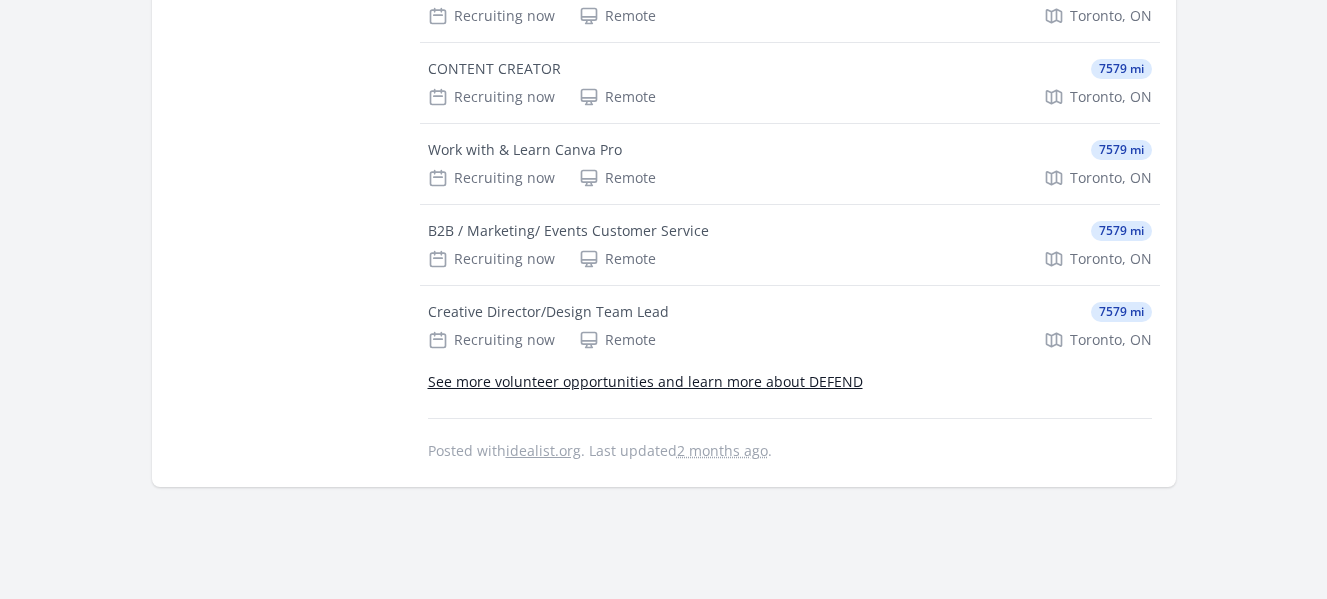 scroll, scrollTop: 1840, scrollLeft: 0, axis: vertical 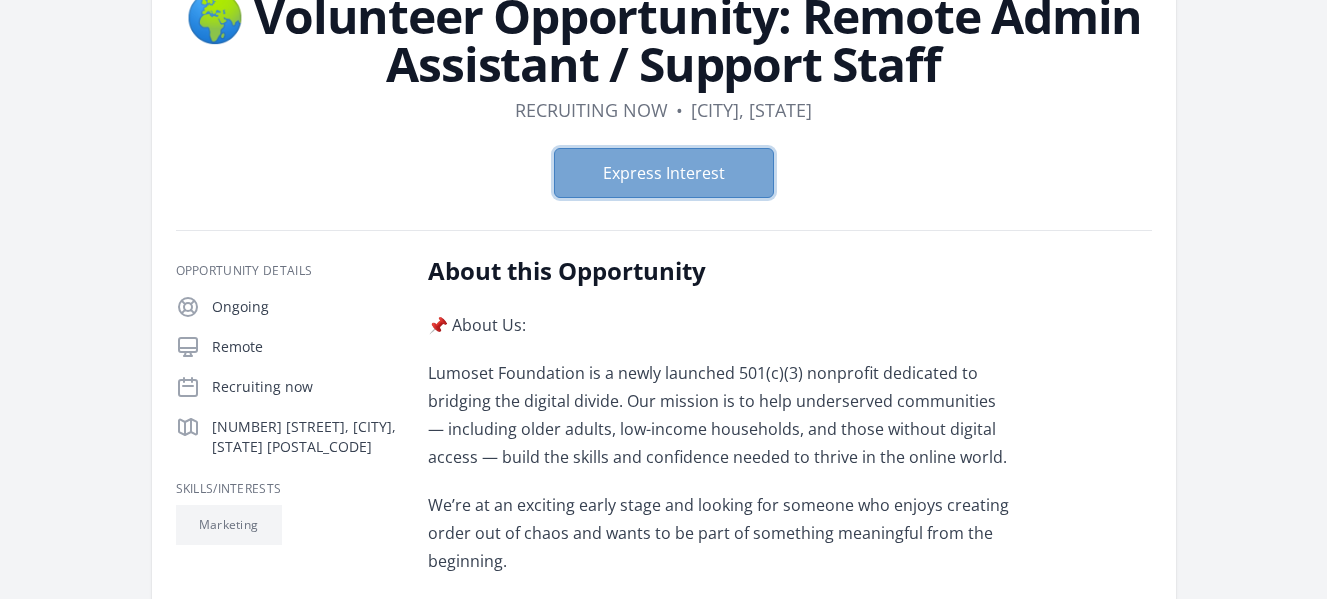 click on "Express Interest" at bounding box center (664, 173) 